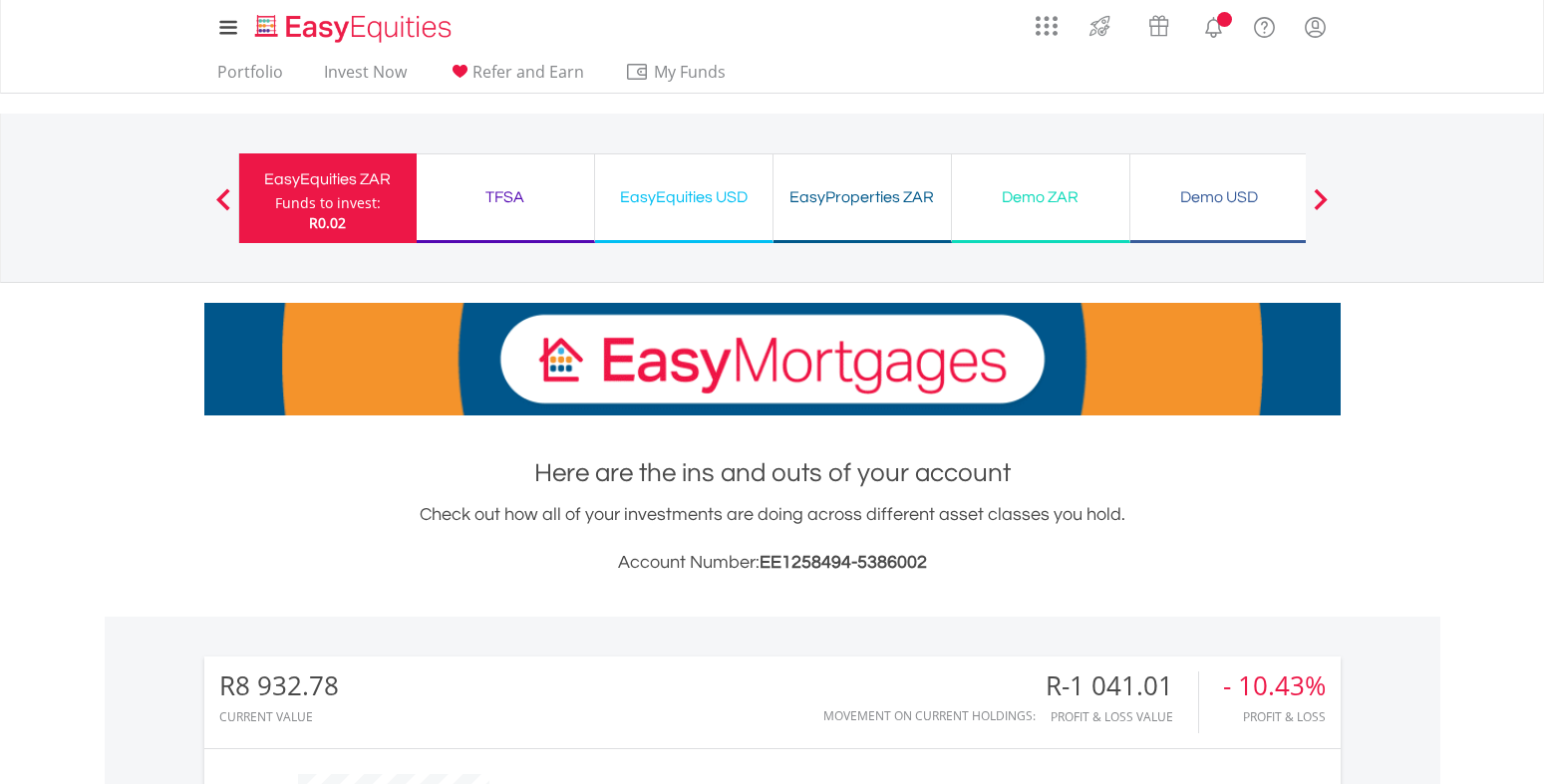 scroll, scrollTop: 0, scrollLeft: 0, axis: both 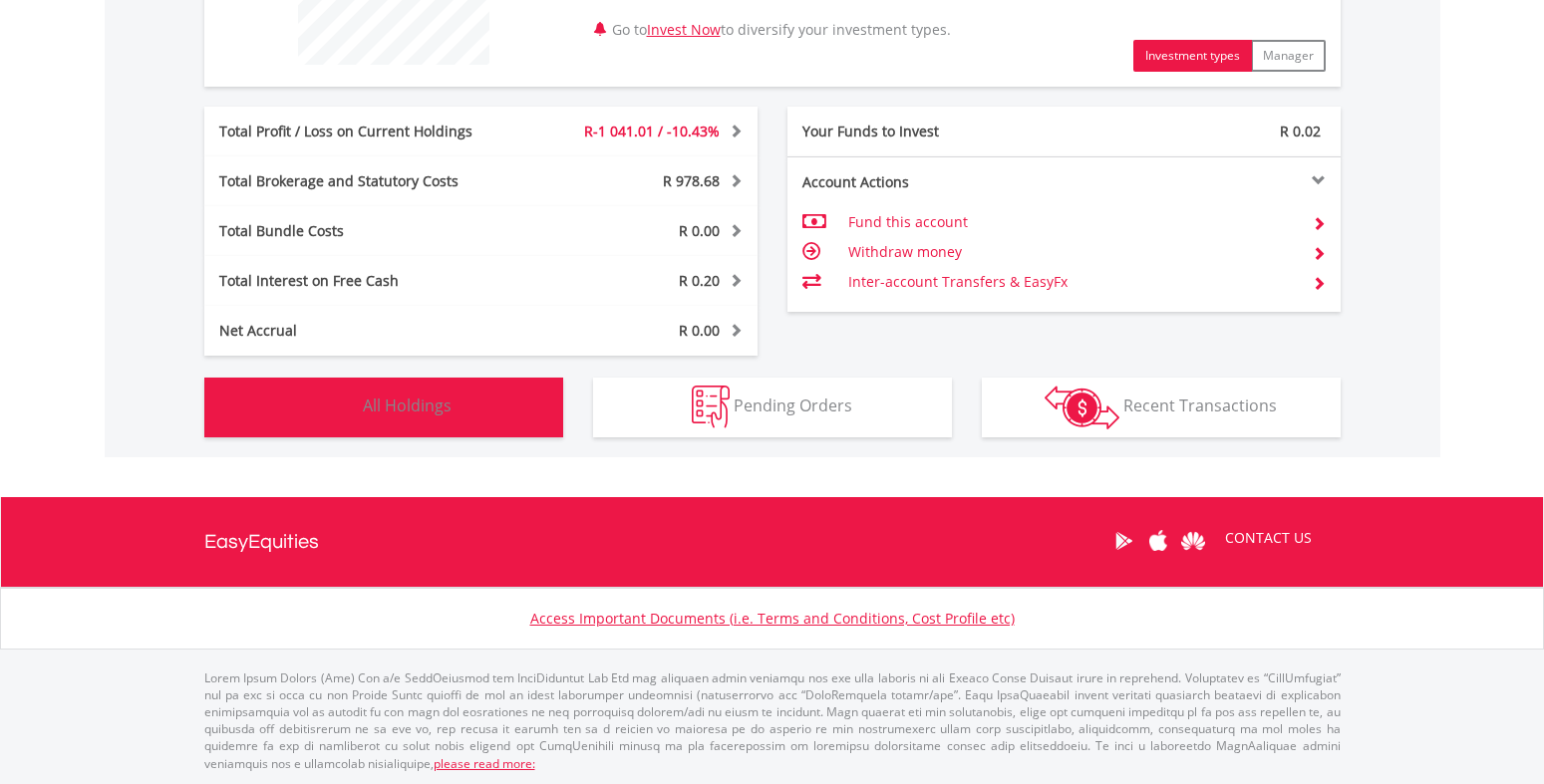 click on "Holdings
All Holdings" at bounding box center (384, 407) 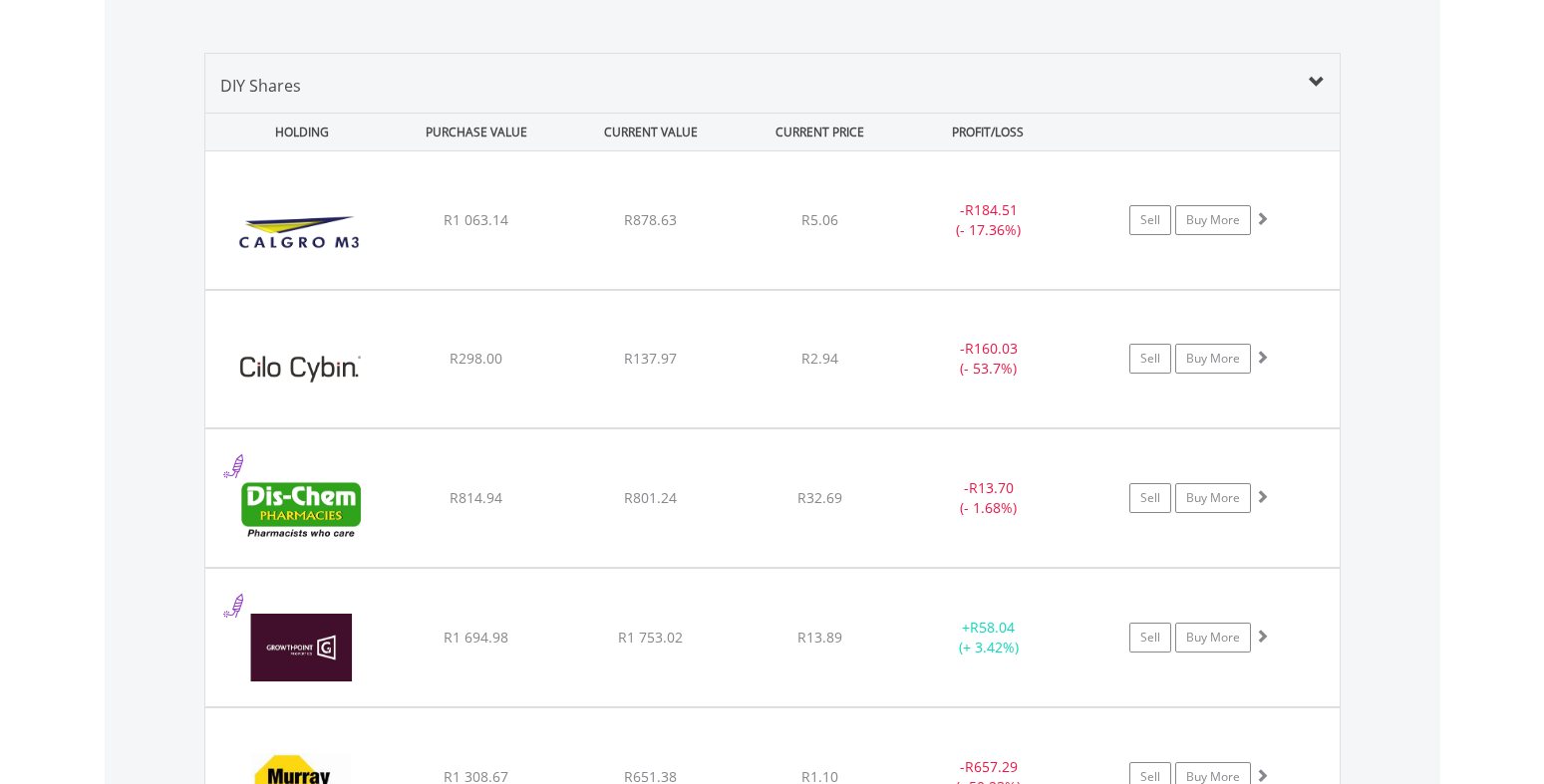 scroll, scrollTop: 1397, scrollLeft: 0, axis: vertical 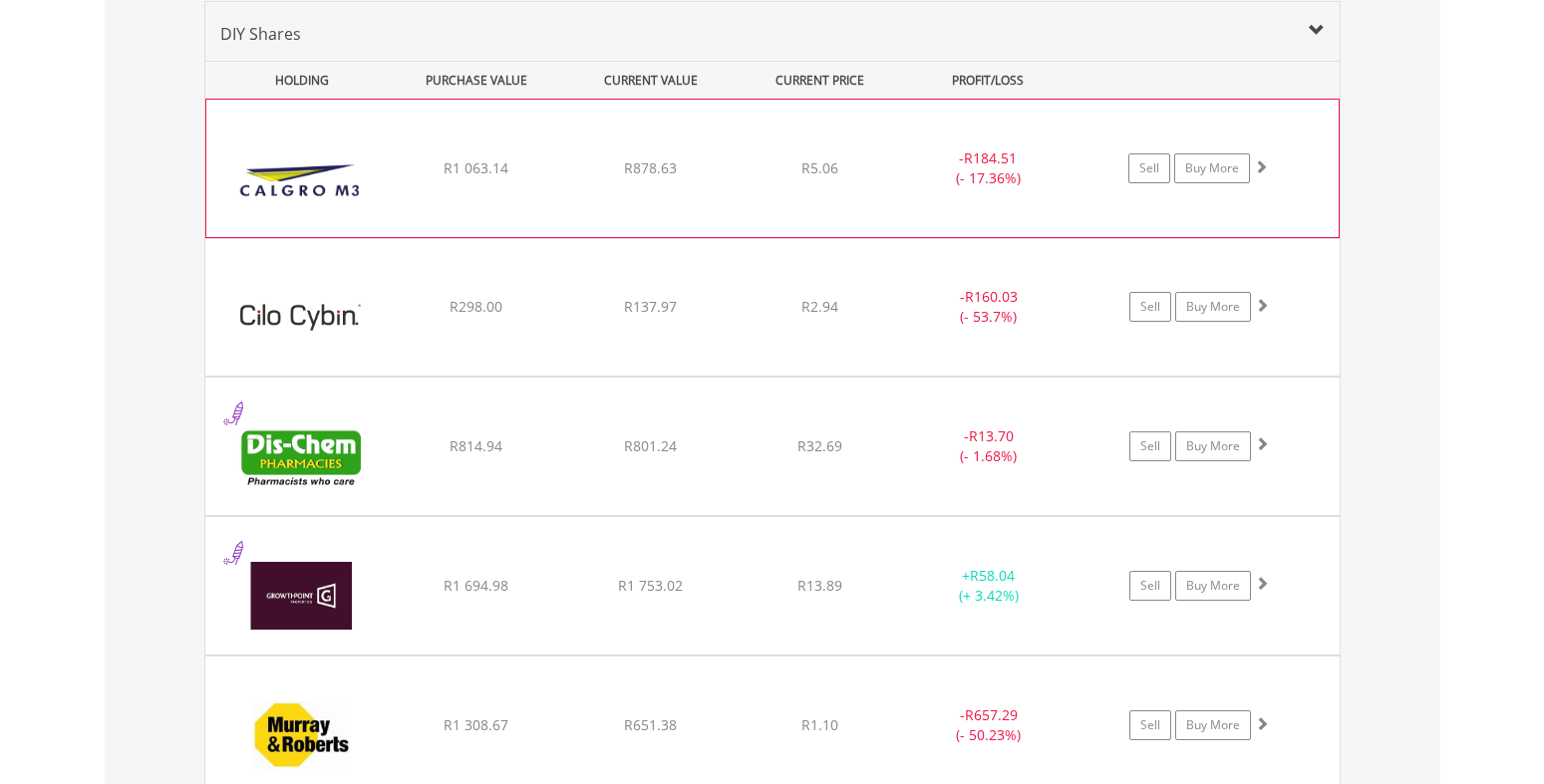 click on "﻿
Calgro M3 Holdings Limited
R1 063.14
R878.63
R5.06
-  R184.51 (- 17.36%)
Sell
Buy More" at bounding box center [772, 168] 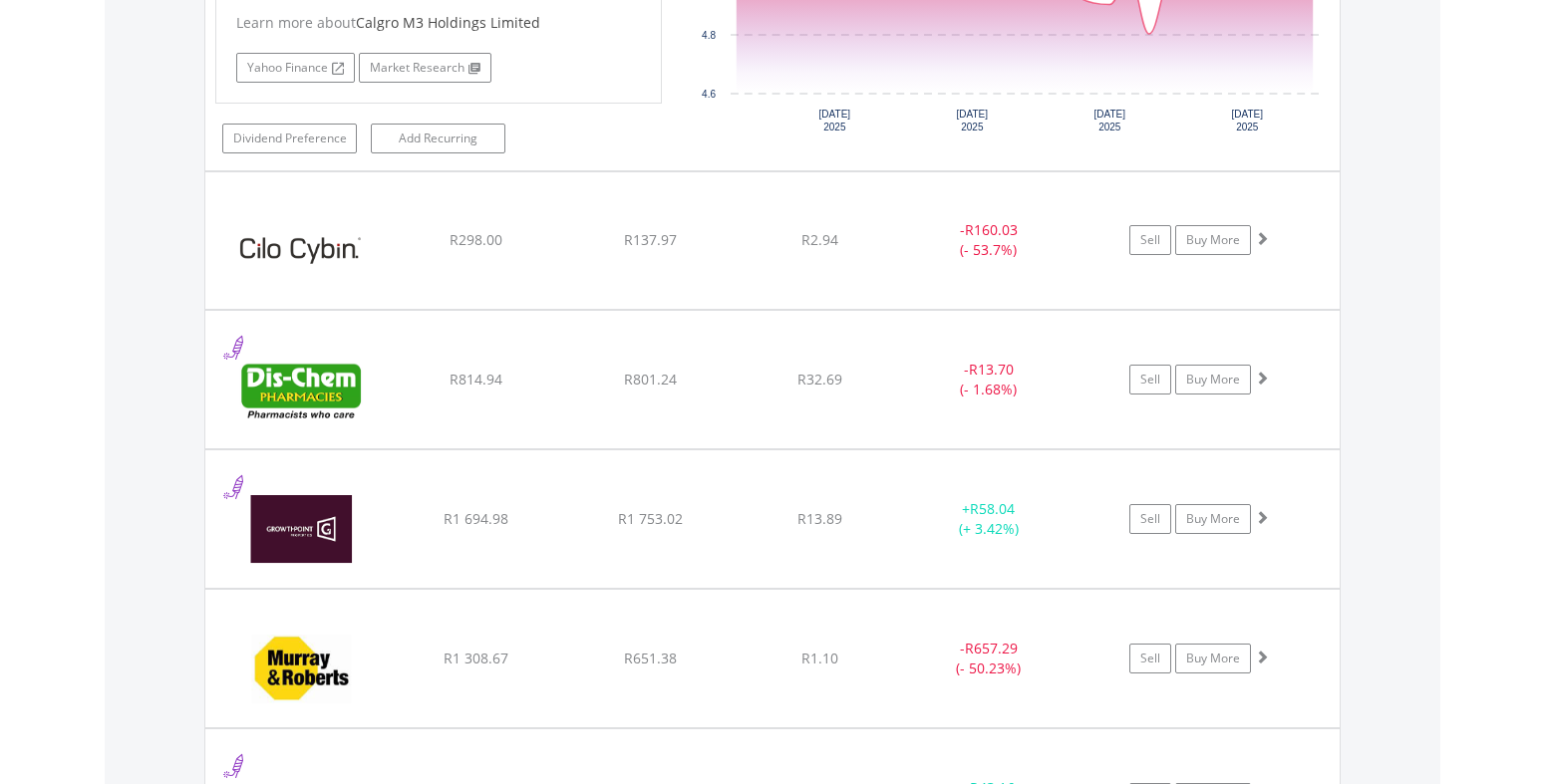 scroll, scrollTop: 1905, scrollLeft: 0, axis: vertical 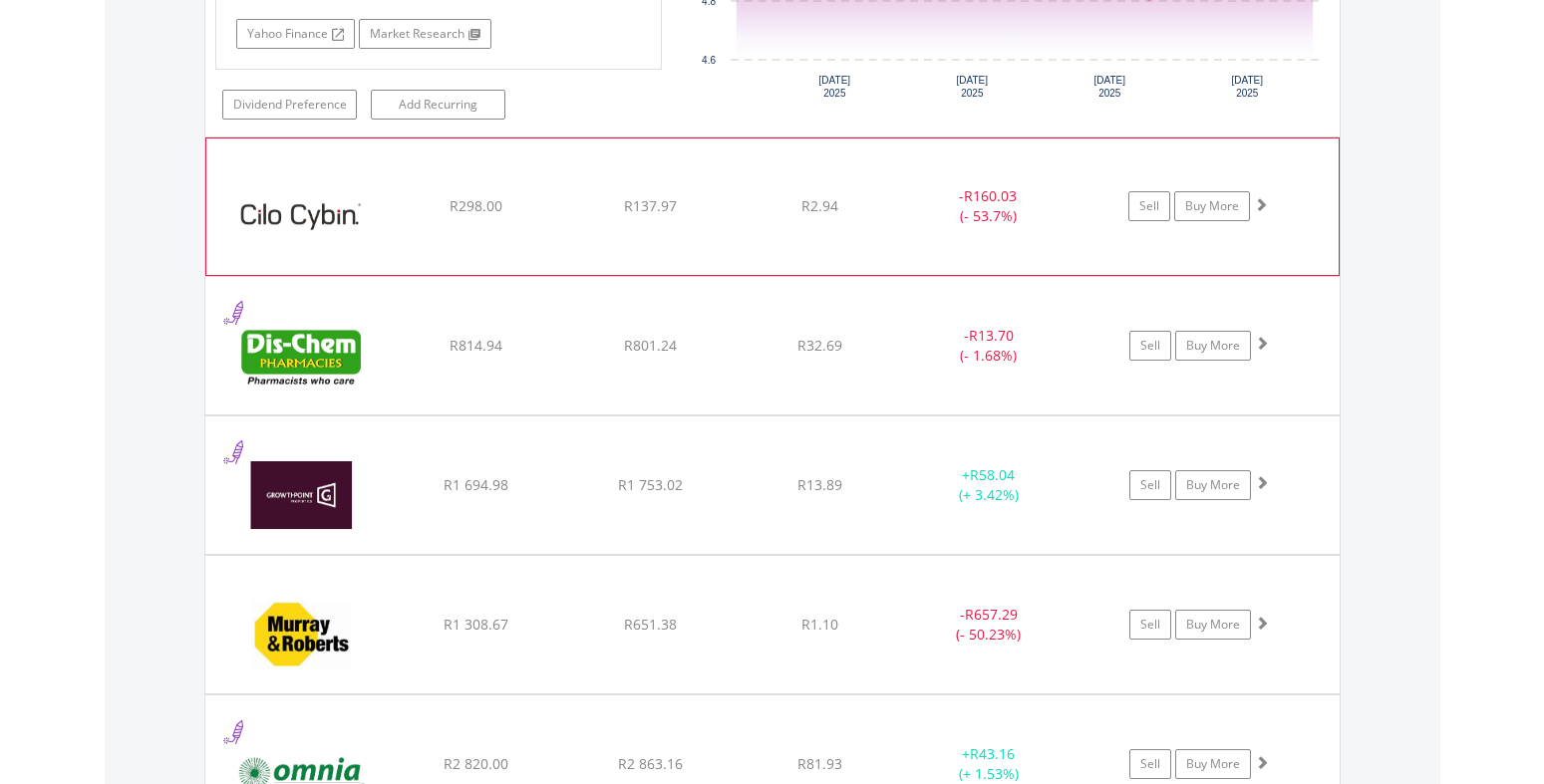 click on "﻿
Cilo Cybin Holdings Ltd
R298.00
R137.97
R2.94
-  R160.03 (- 53.7%)
Sell
Buy More" at bounding box center [772, -340] 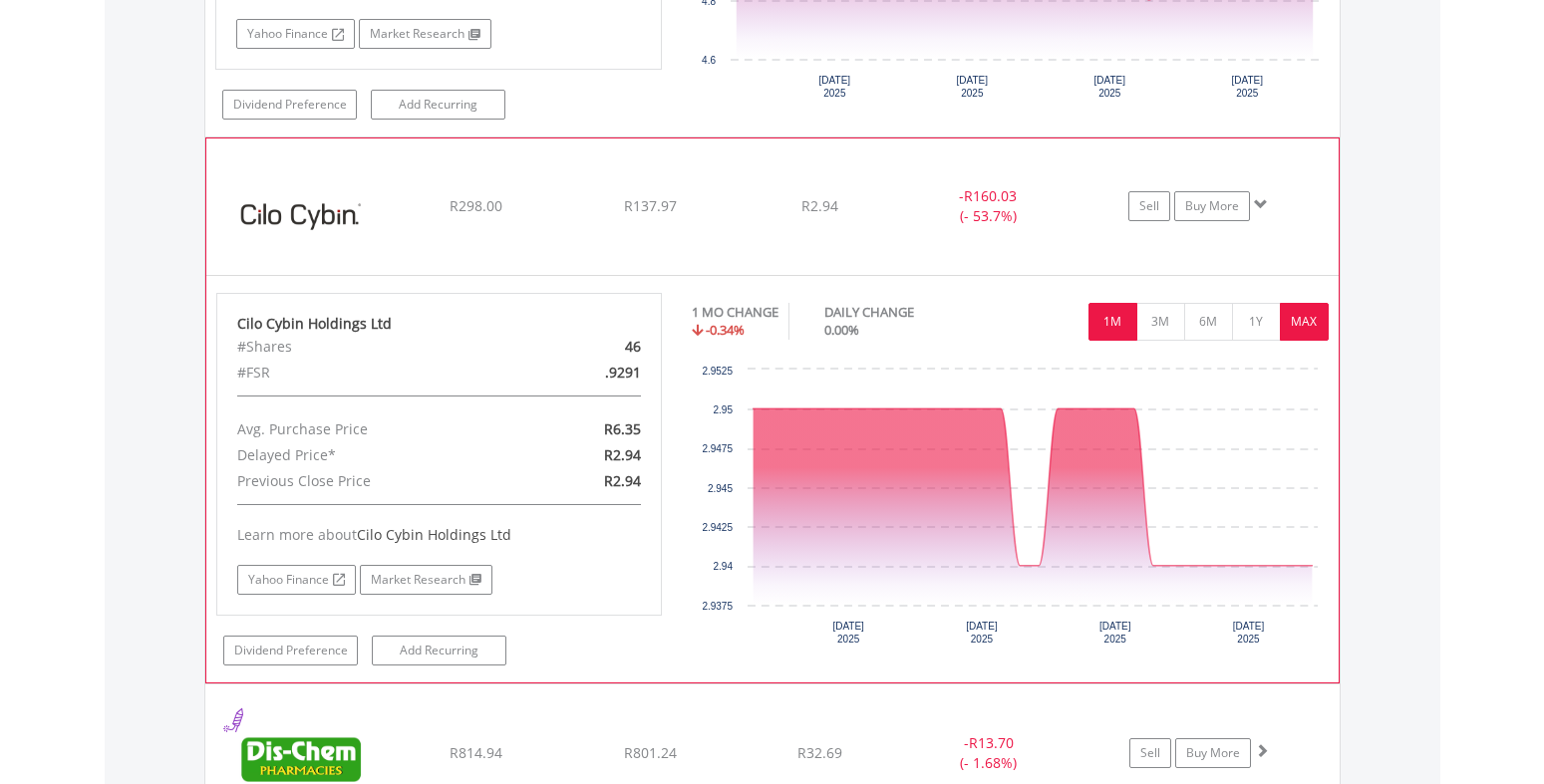 click on "MAX" at bounding box center [1304, 322] 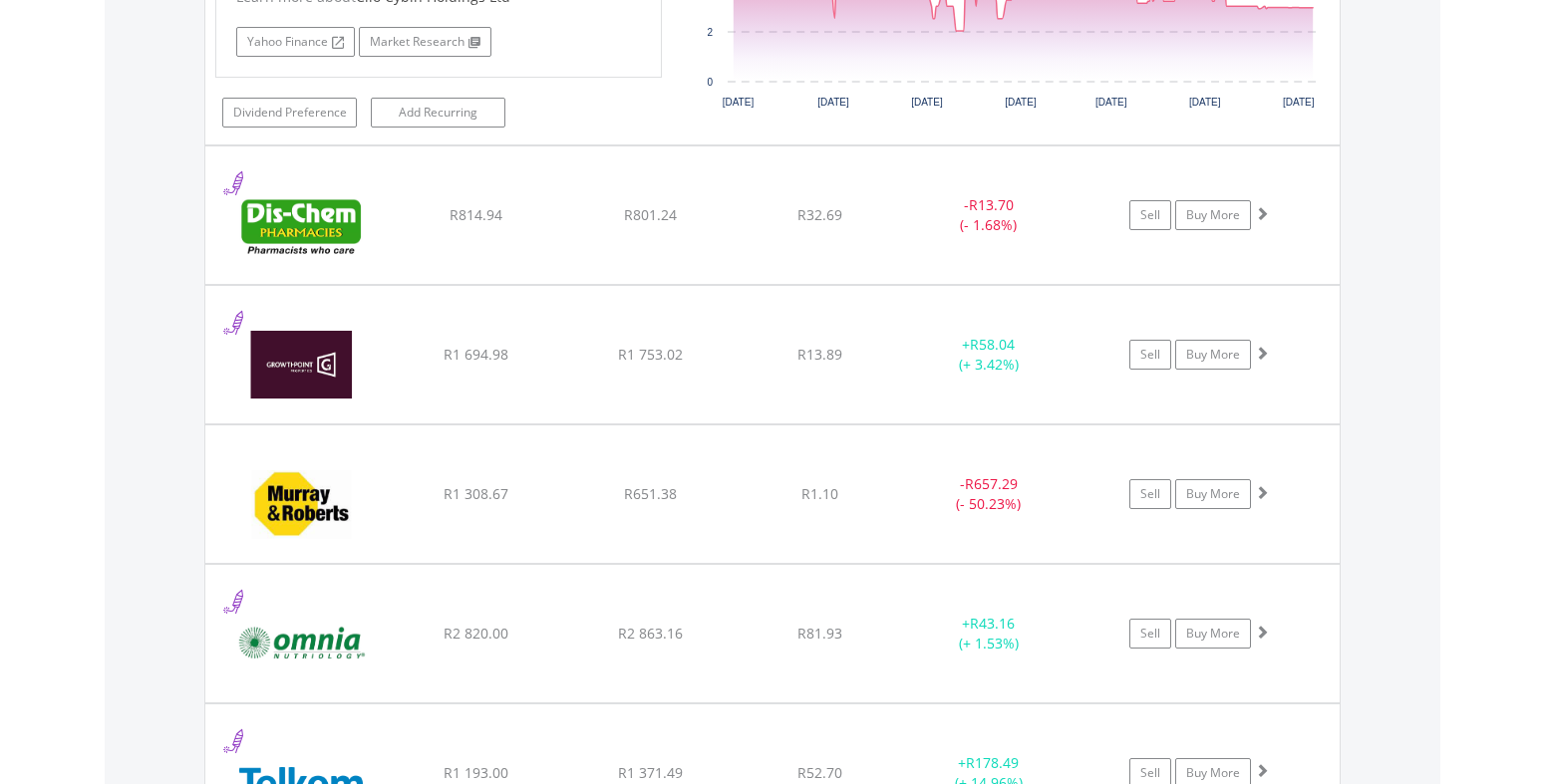 scroll, scrollTop: 2413, scrollLeft: 0, axis: vertical 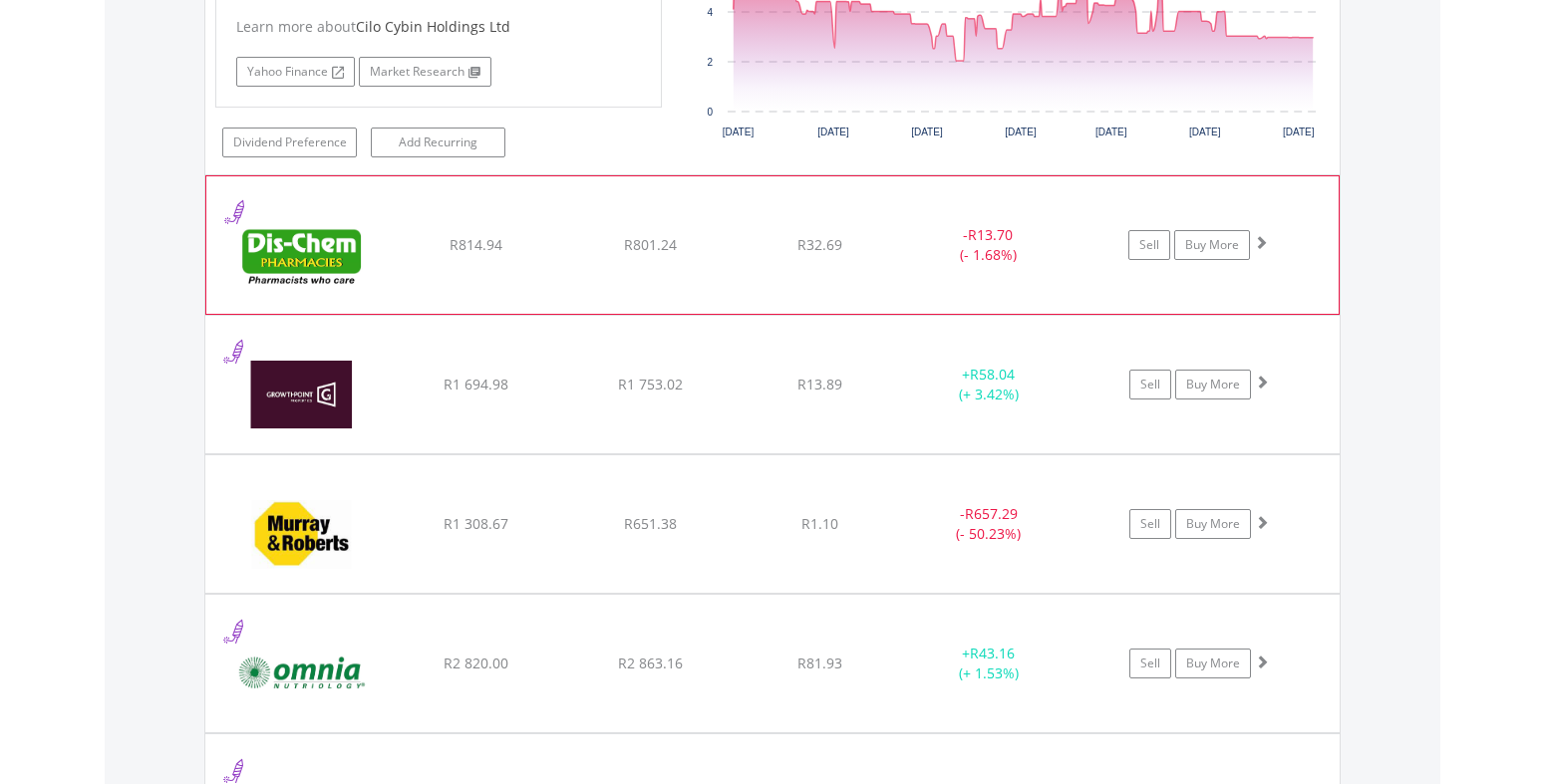click on "﻿
Dis-Chem Pharmacies Limited
R814.94
R801.24
R32.69
-  R13.70 (- 1.68%)
Sell
Buy More" at bounding box center [772, -848] 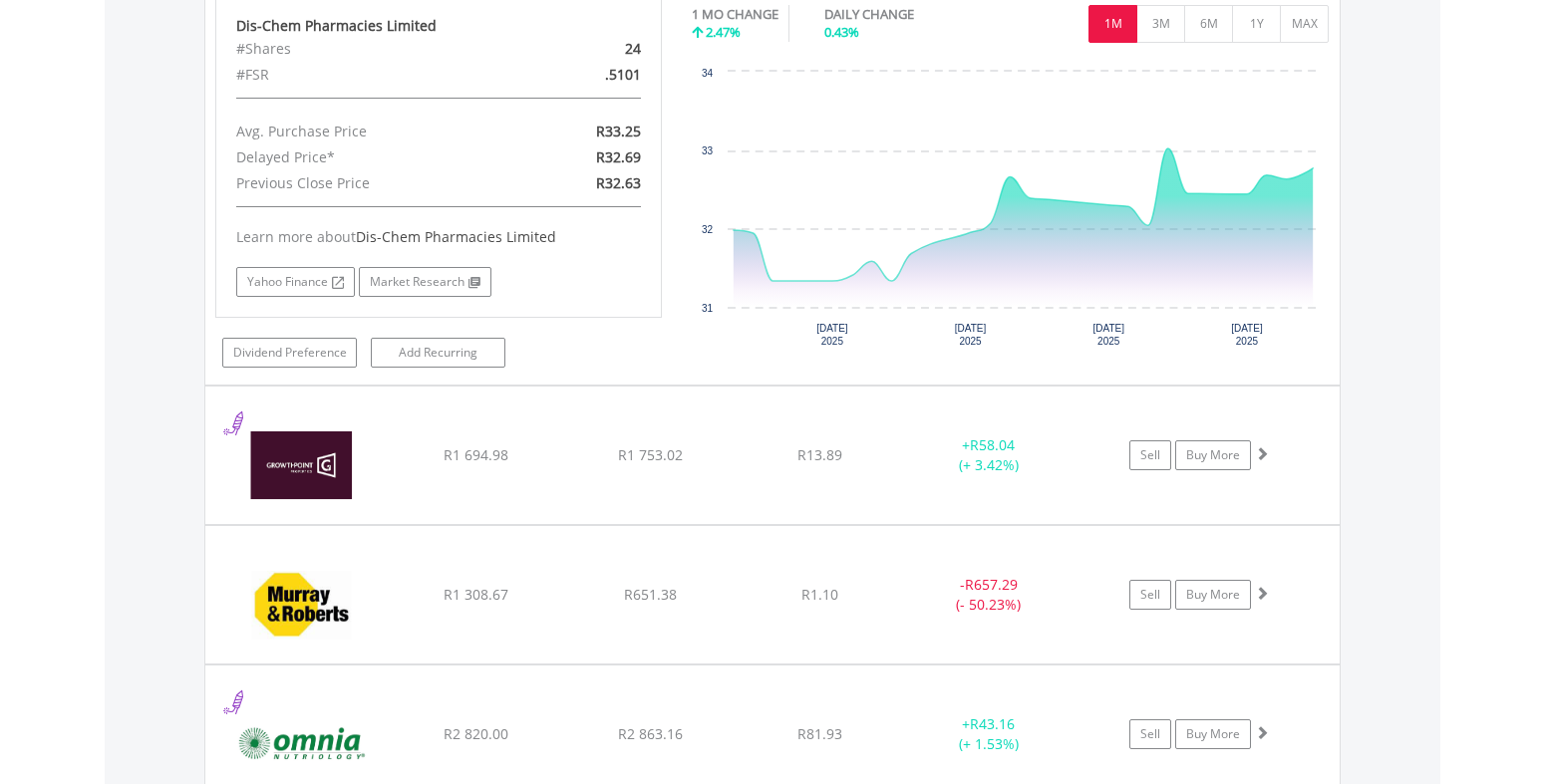 scroll, scrollTop: 3022, scrollLeft: 0, axis: vertical 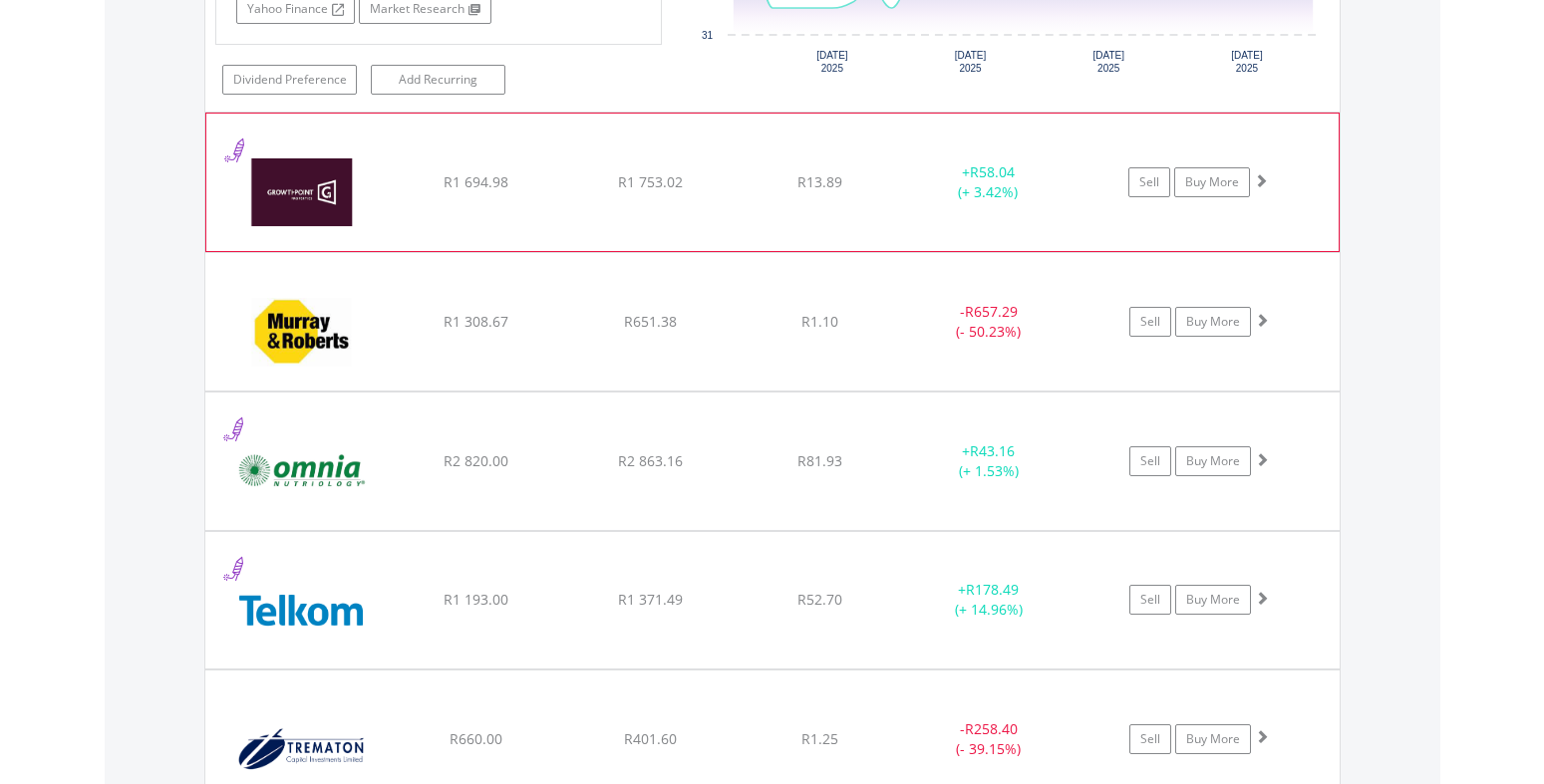 click at bounding box center (302, 192) 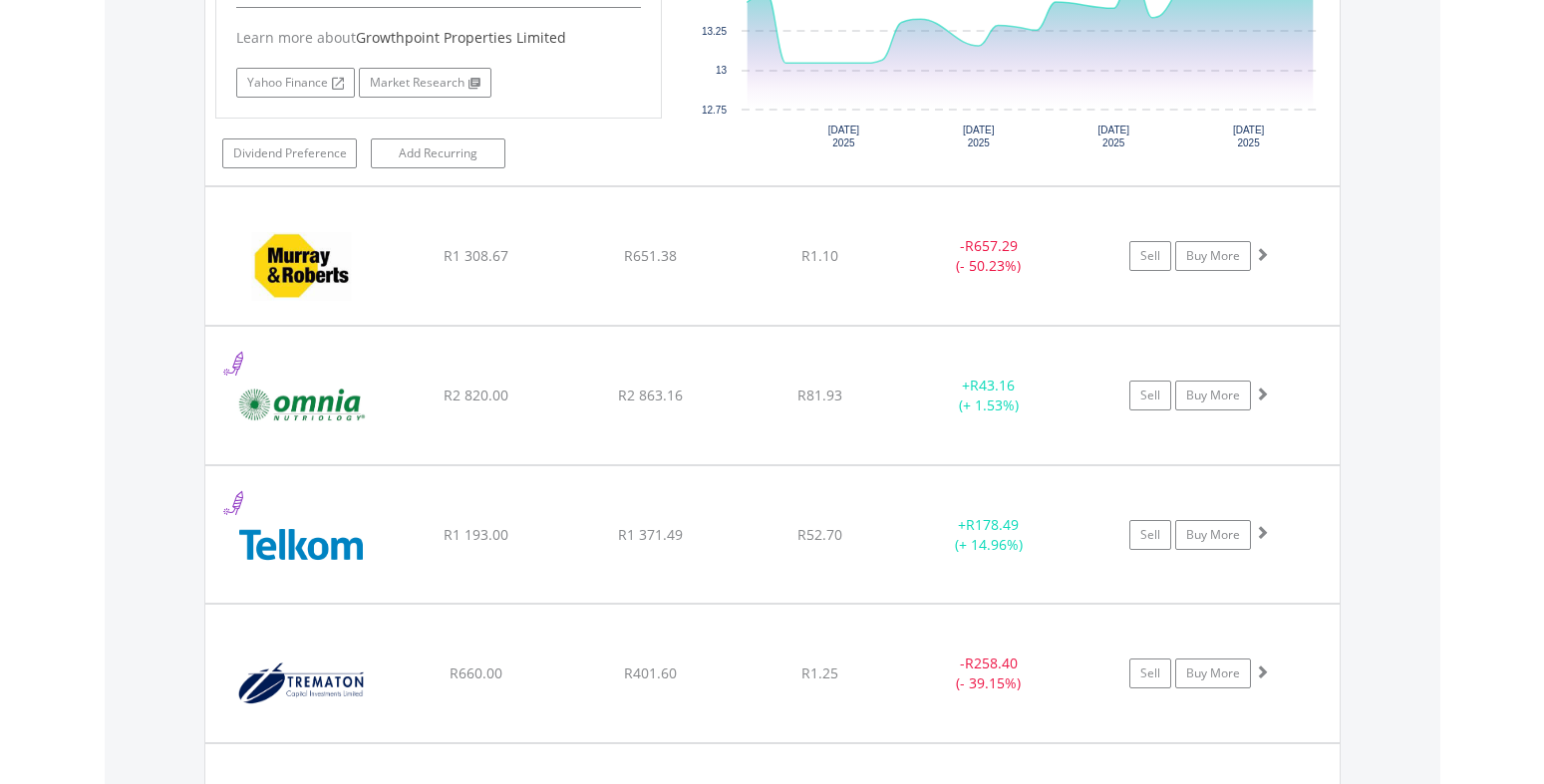 scroll, scrollTop: 3530, scrollLeft: 0, axis: vertical 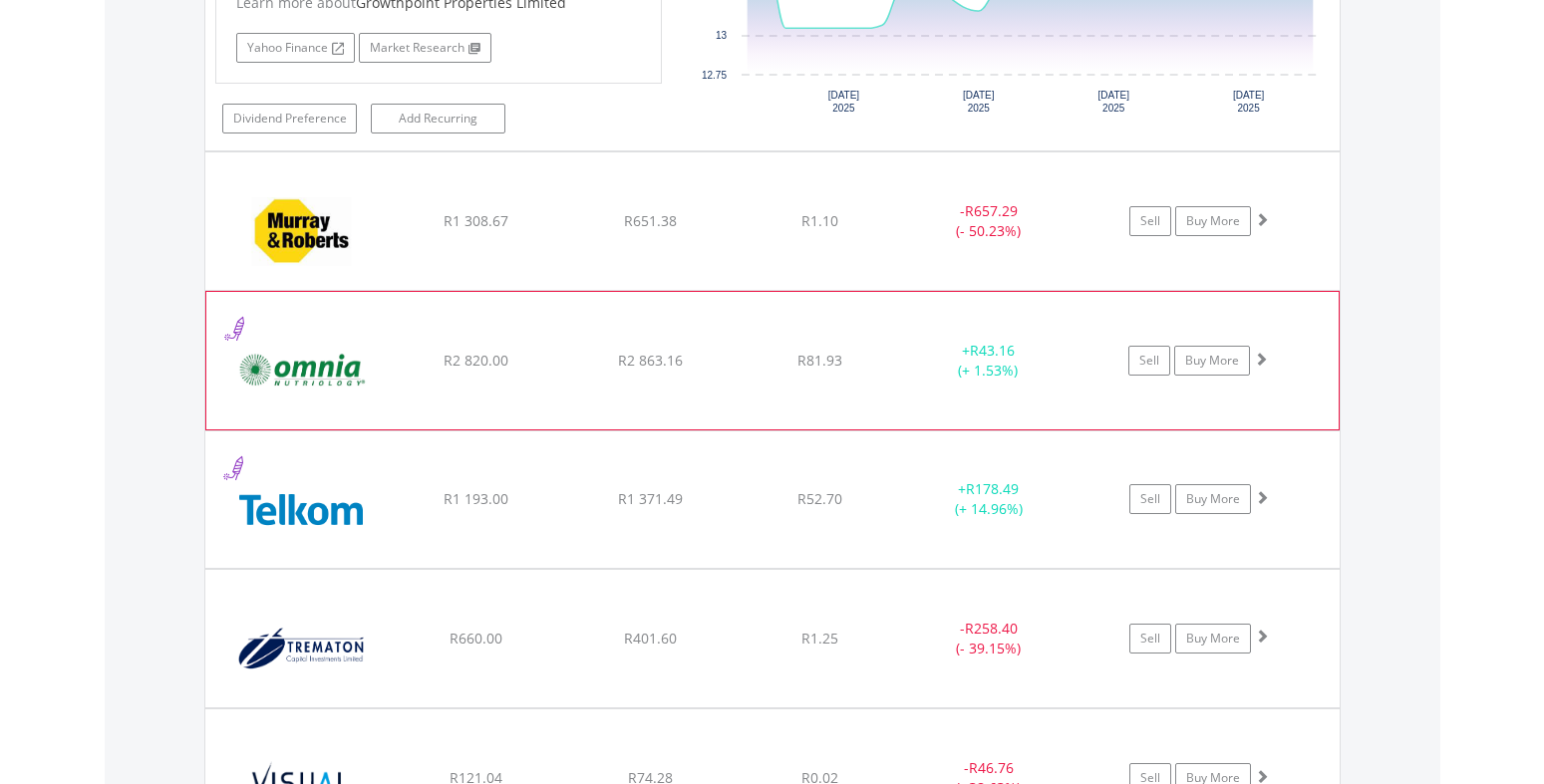 click at bounding box center (302, 371) 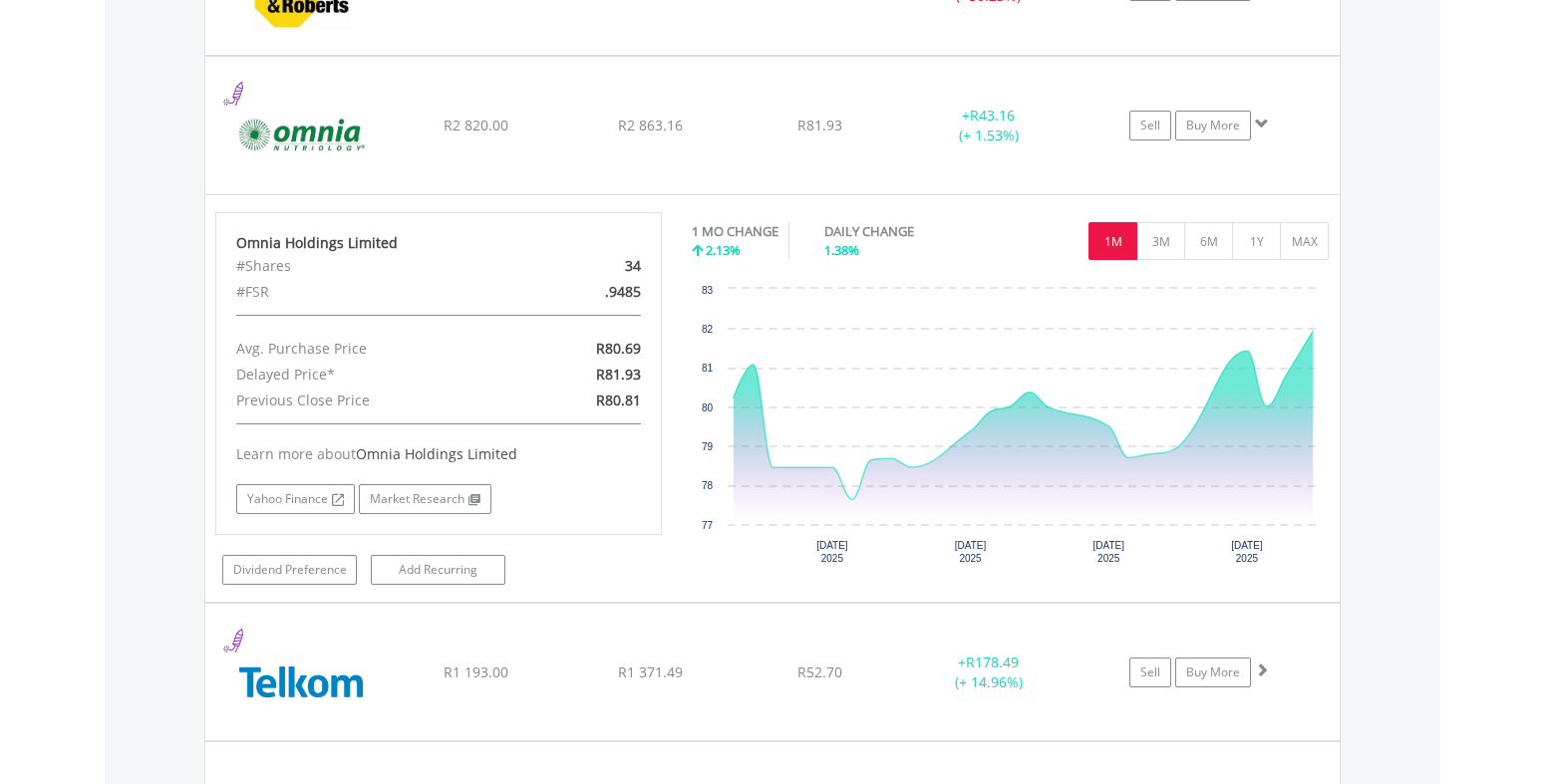 scroll, scrollTop: 3734, scrollLeft: 0, axis: vertical 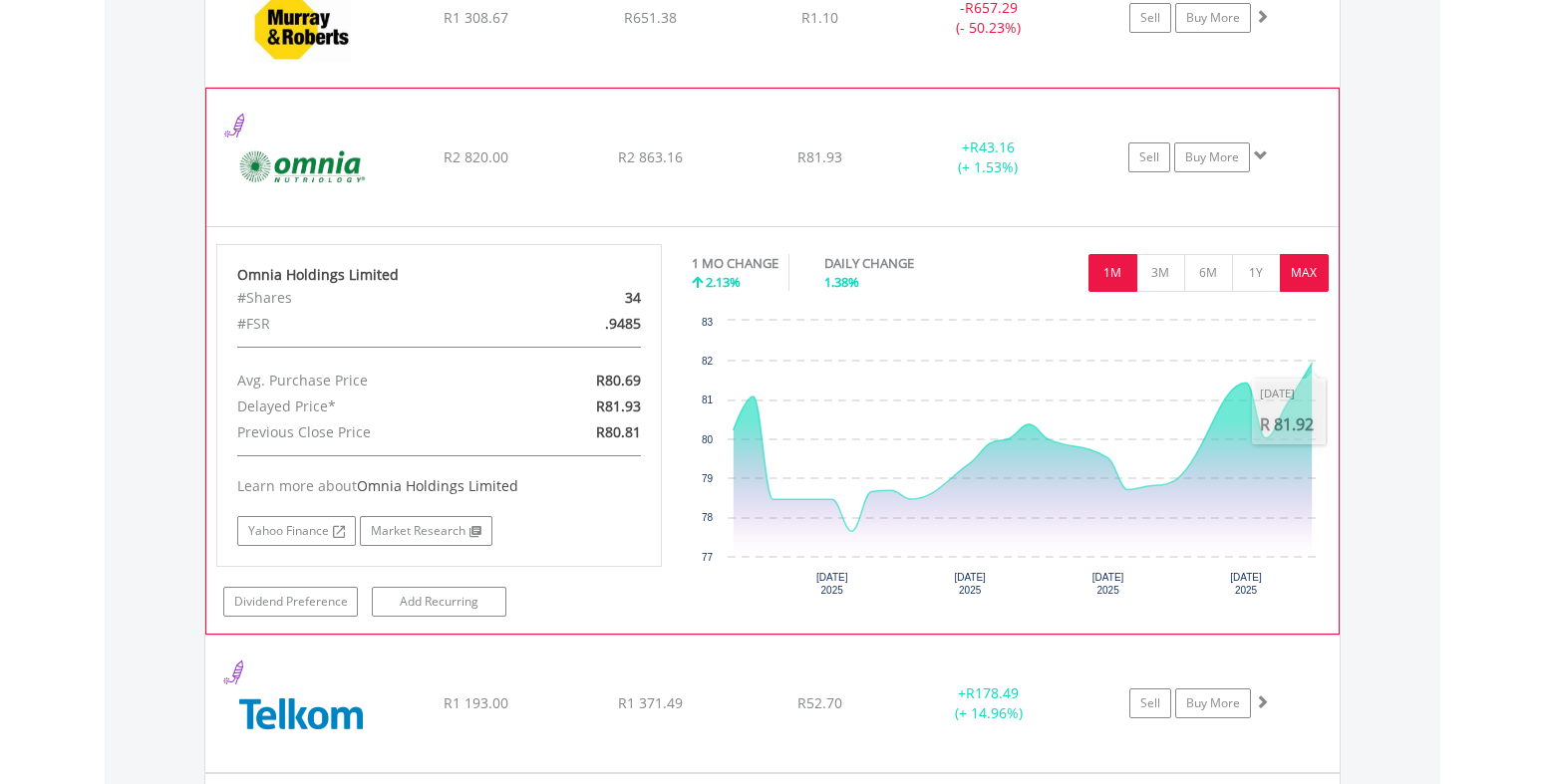 click on "MAX" at bounding box center [1304, 273] 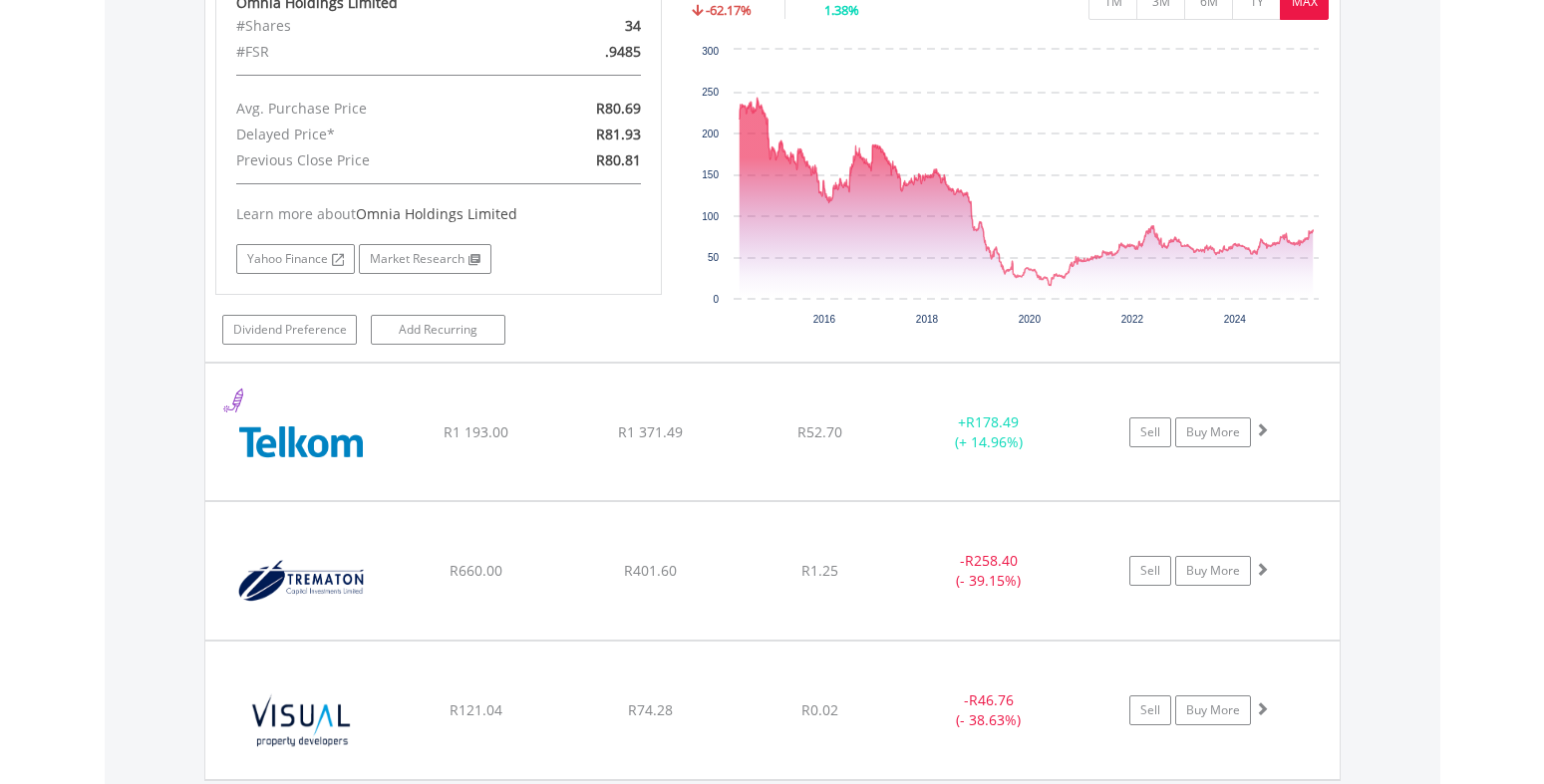 scroll, scrollTop: 4140, scrollLeft: 0, axis: vertical 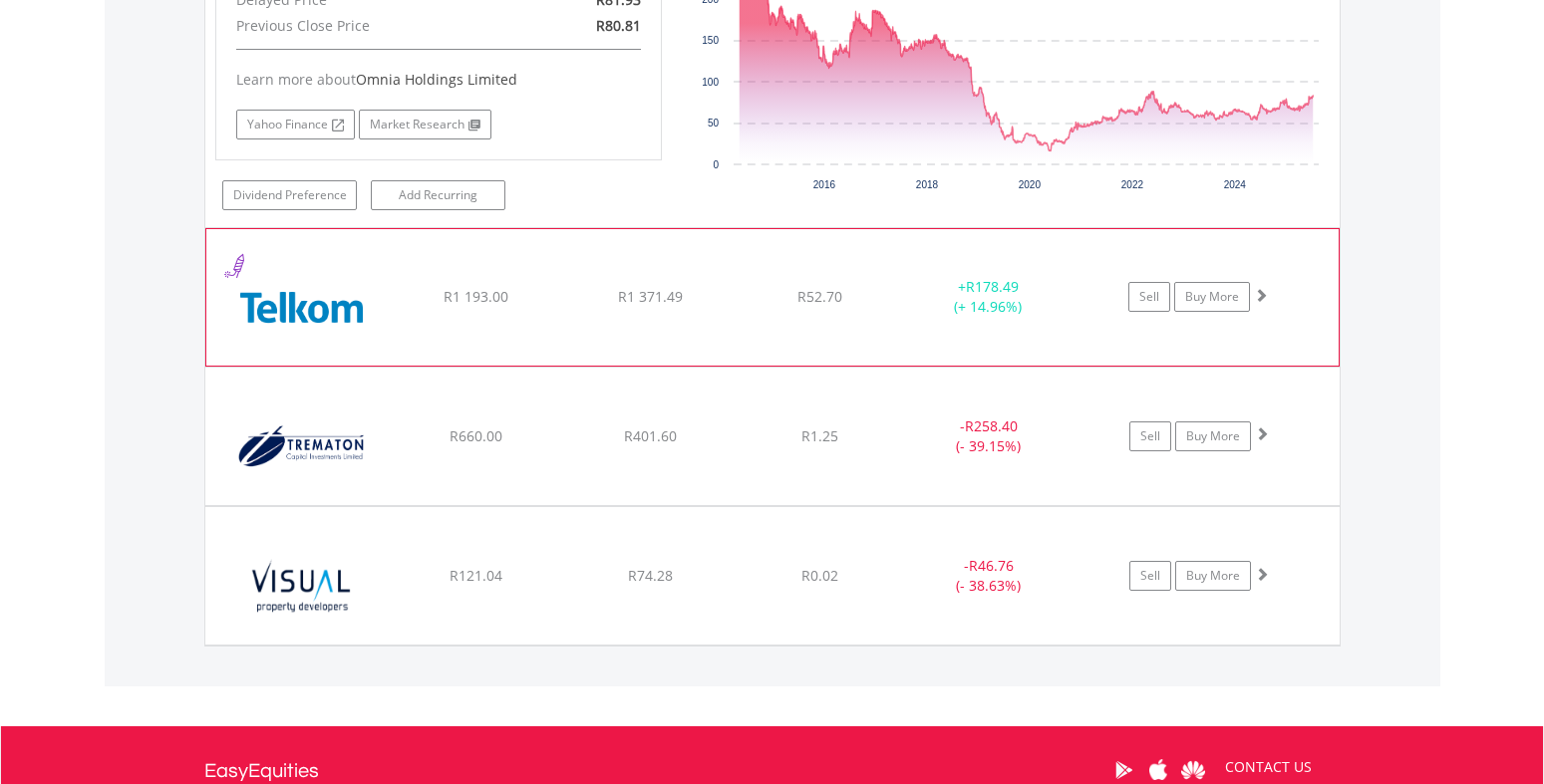 click on "﻿
Telkom SA SOC Limited
R1 193.00
R1 371.49
R52.70
+  R178.49 (+ 14.96%)
Sell
Buy More" at bounding box center [772, -2575] 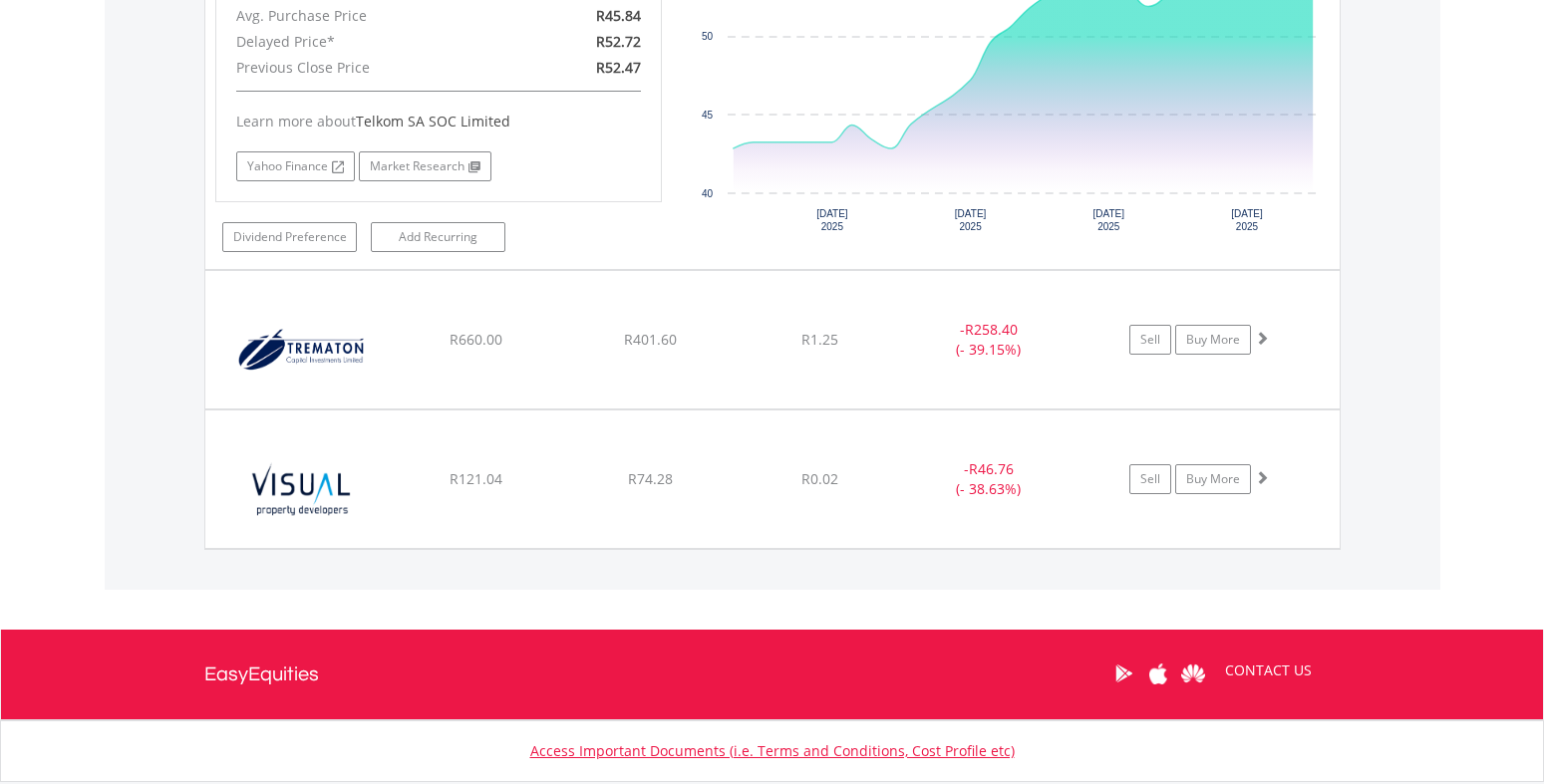 scroll, scrollTop: 4648, scrollLeft: 0, axis: vertical 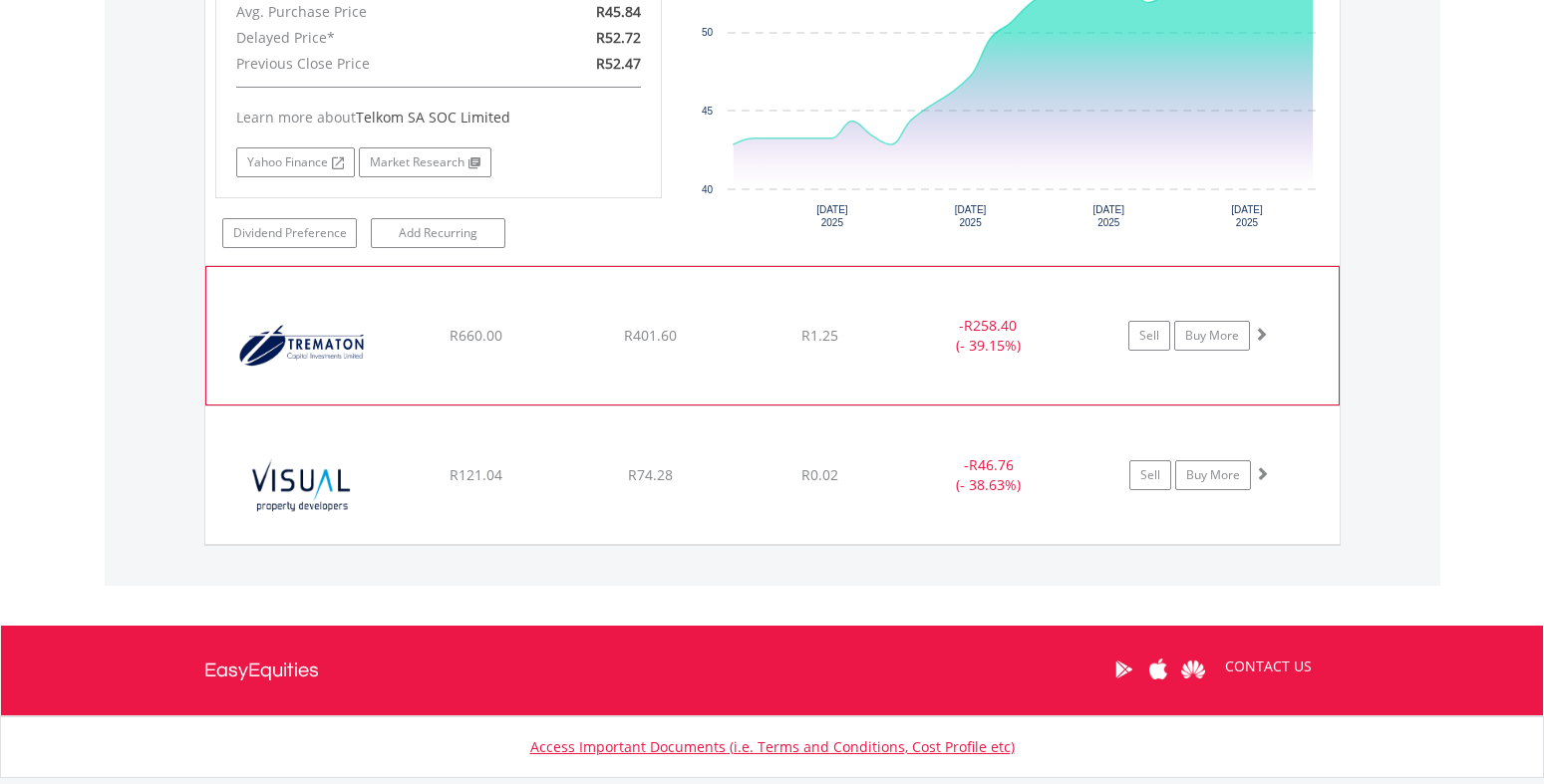click on "﻿
Trematon Capital Investments Limited
R660.00
R401.60
R1.25
-  R258.40 (- 39.15%)
Sell
Buy More" at bounding box center (772, -3083) 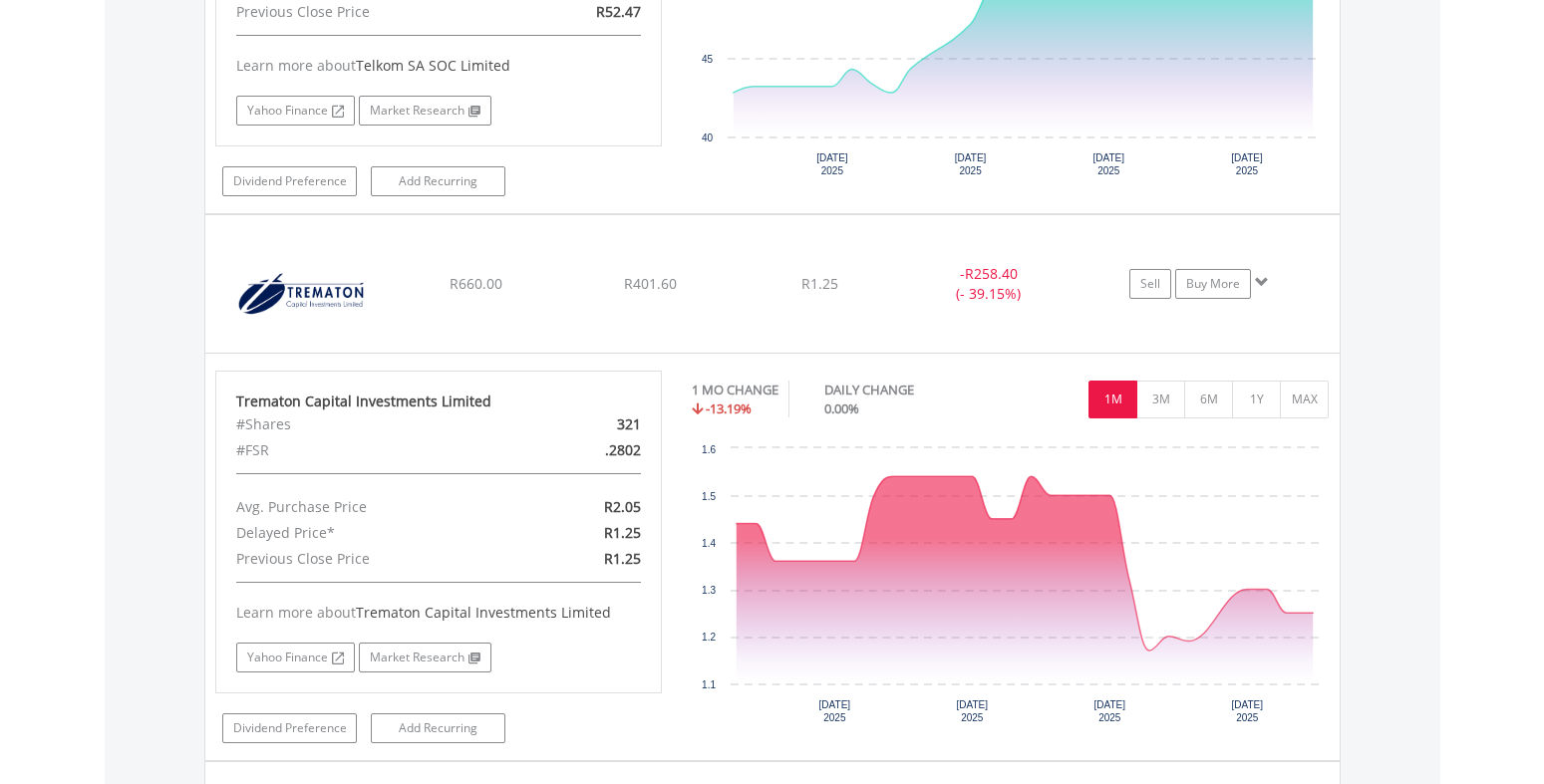 scroll, scrollTop: 4750, scrollLeft: 0, axis: vertical 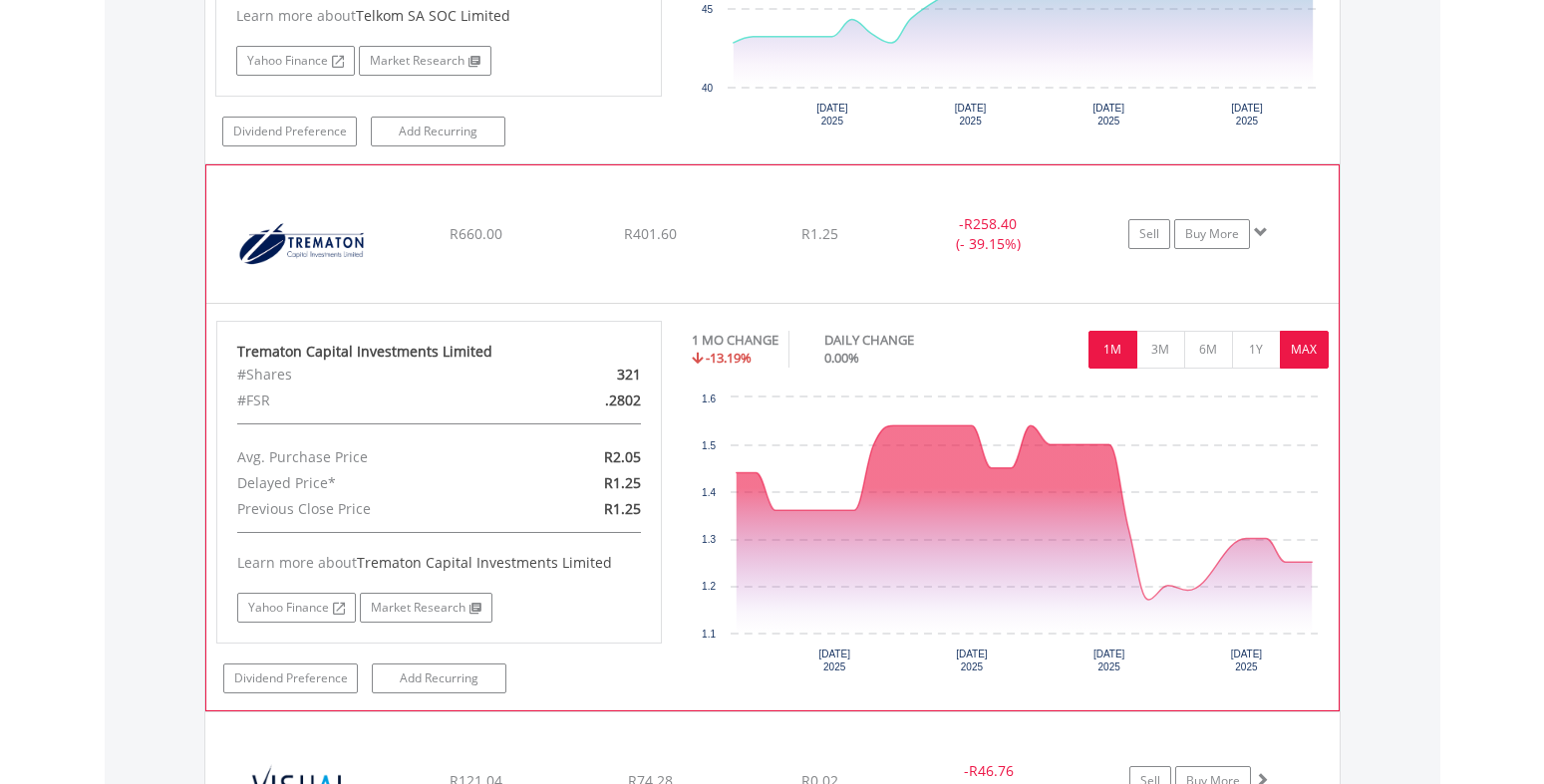 click on "MAX" at bounding box center [1304, 350] 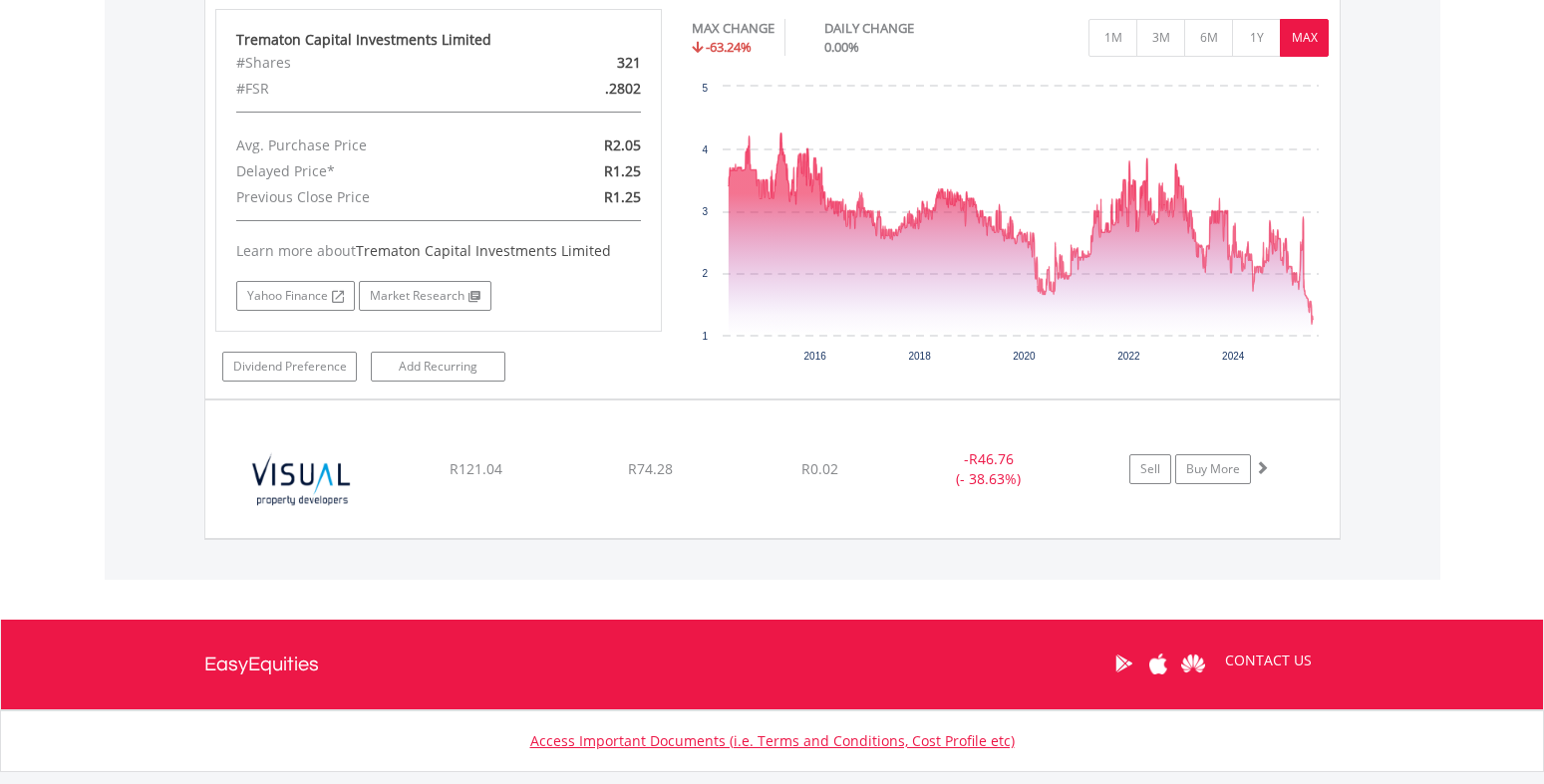 scroll, scrollTop: 5184, scrollLeft: 0, axis: vertical 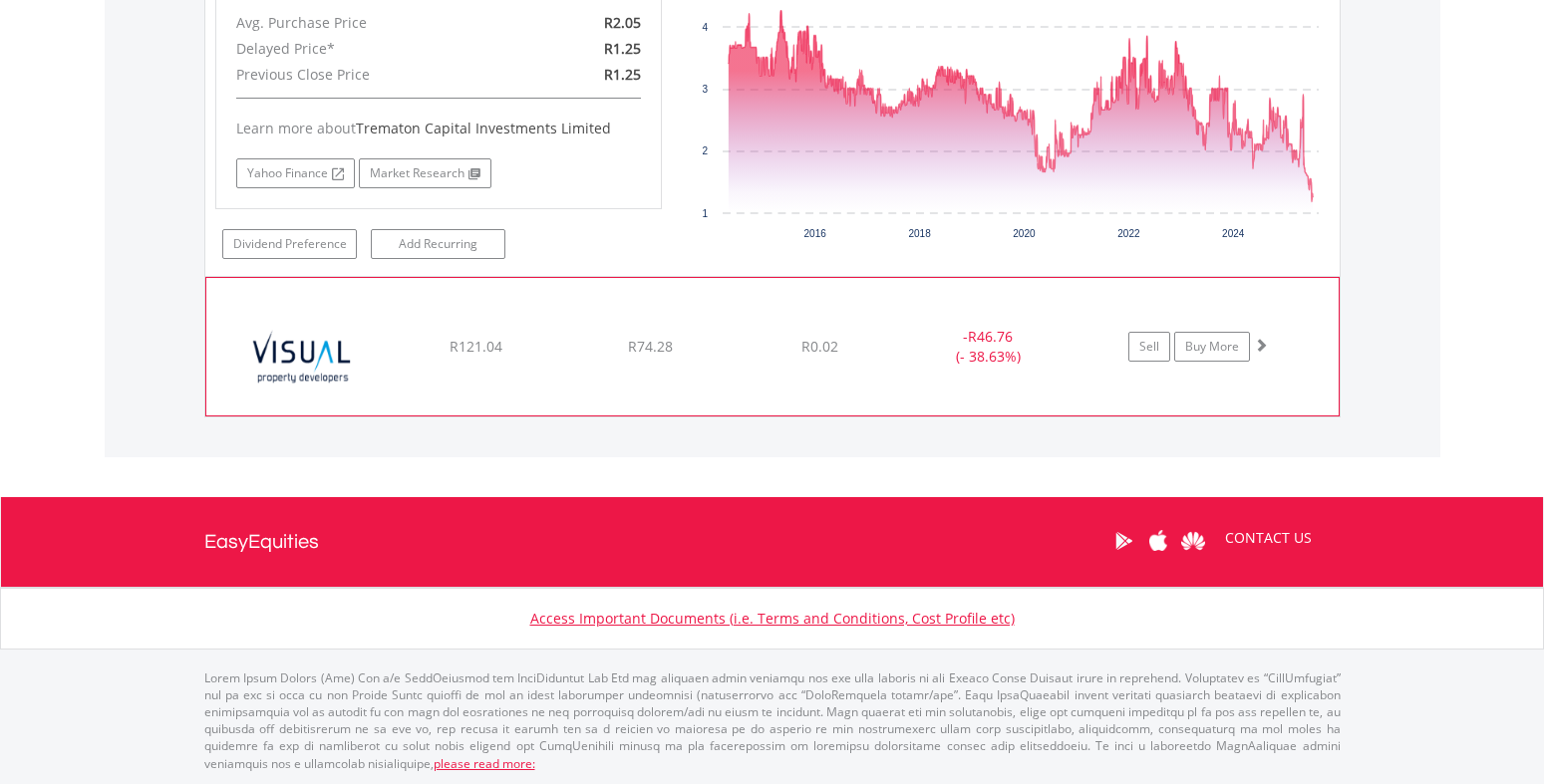 click on "﻿
Visual International Holdings Limited
R121.04
R74.28
R0.02
-  R46.76 (- 38.63%)
Sell
Buy More" at bounding box center [772, -3619] 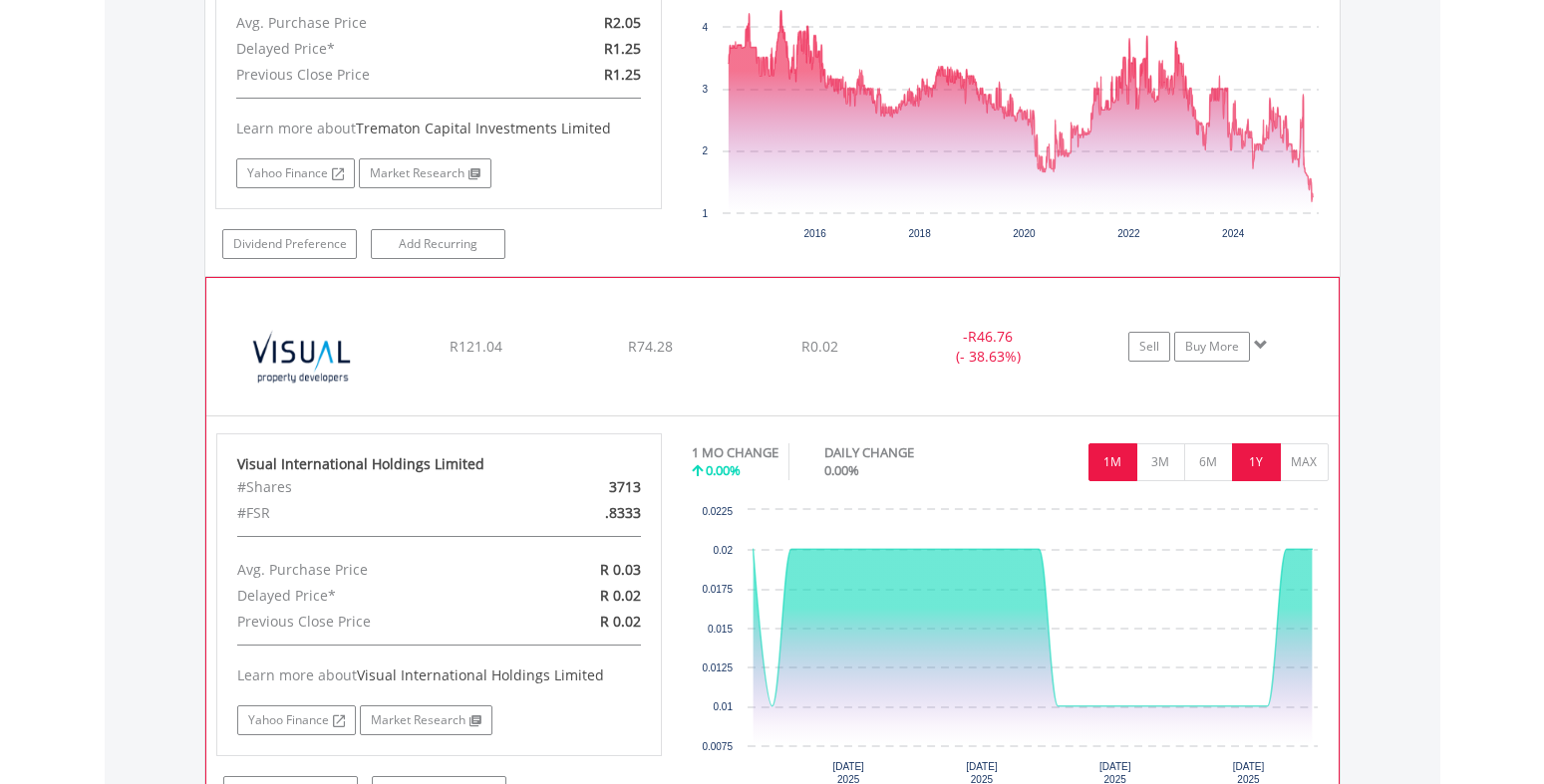 click on "1Y" at bounding box center [1256, 462] 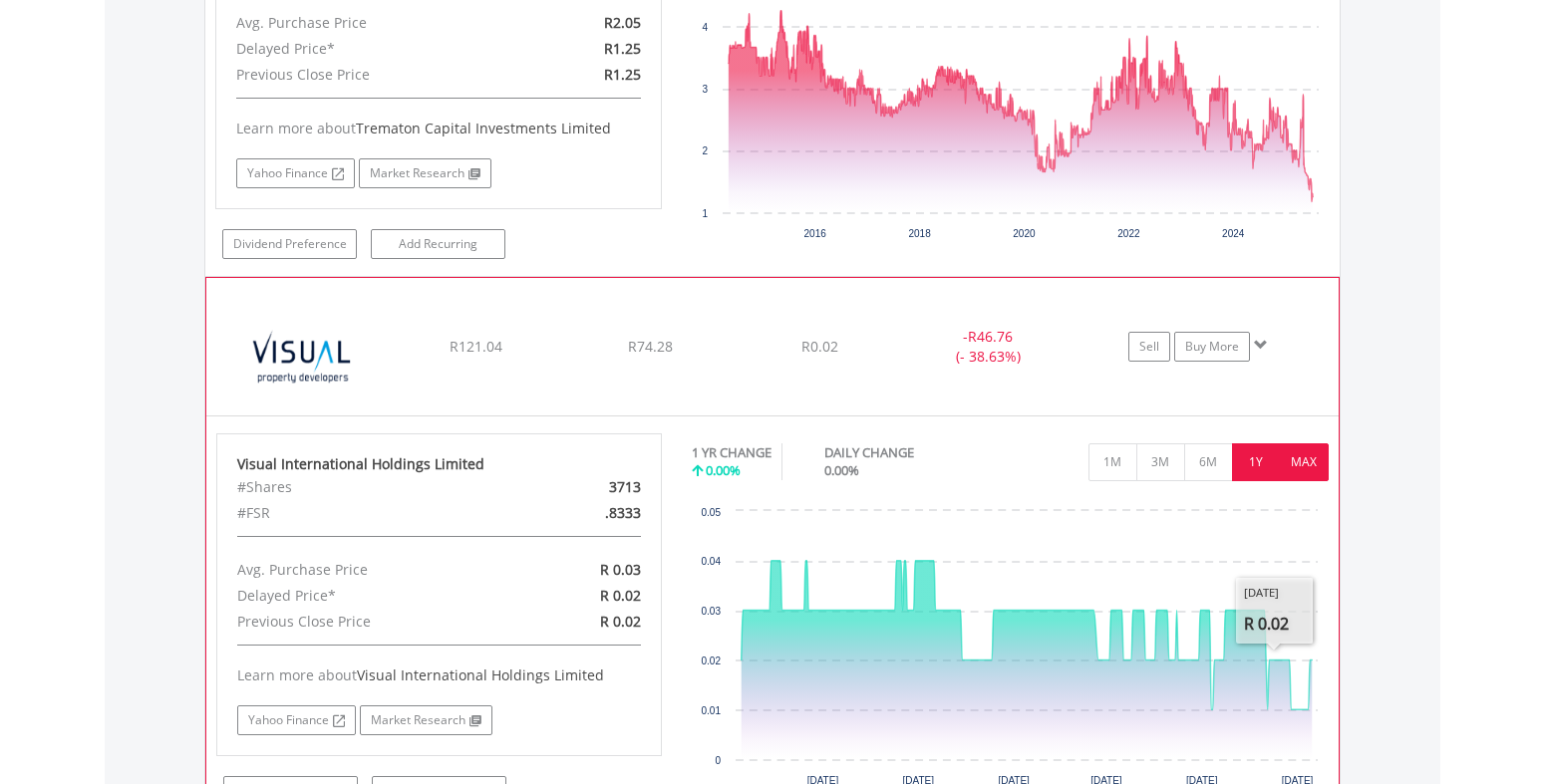 click on "MAX" at bounding box center [1304, 462] 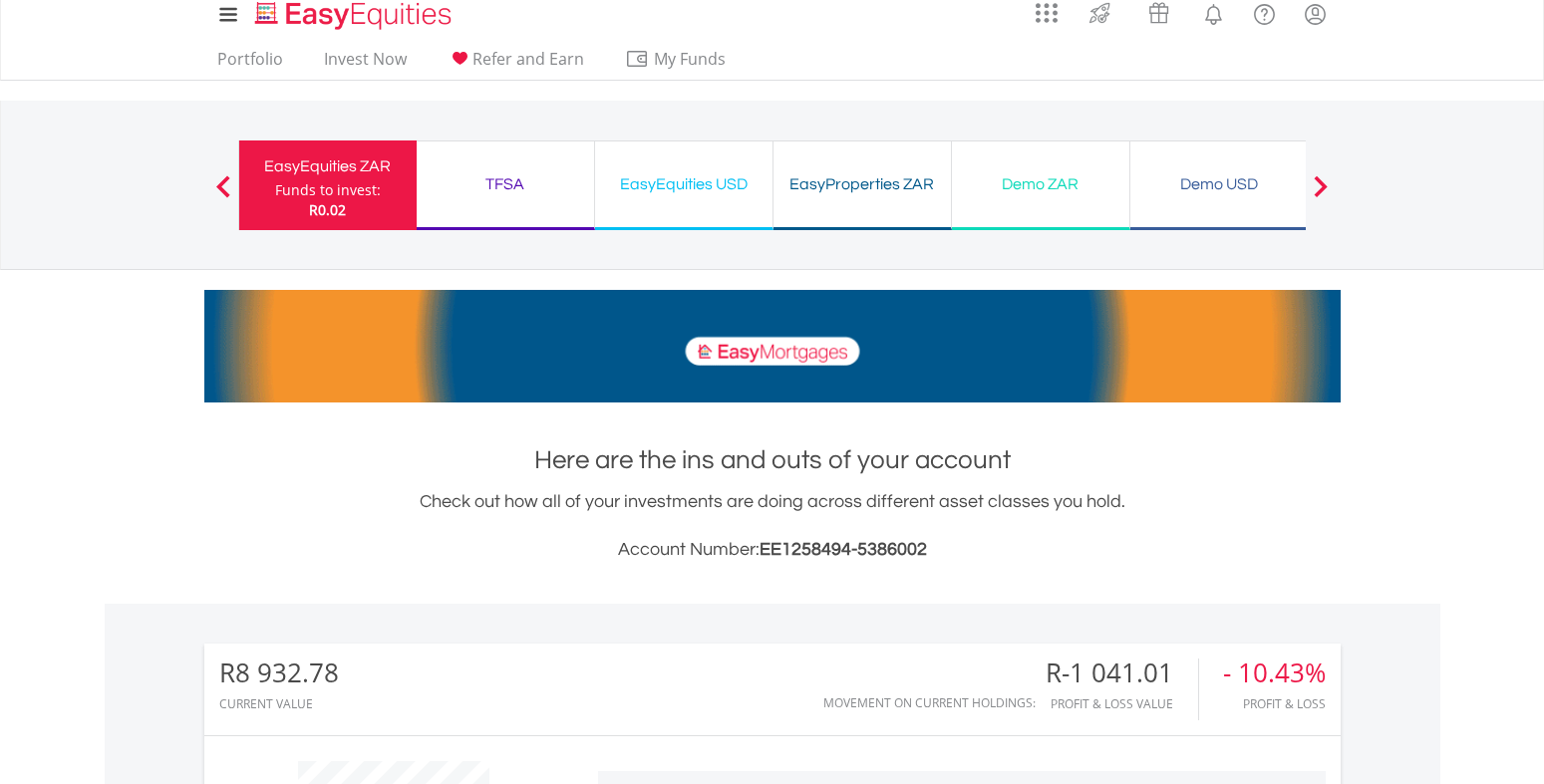scroll, scrollTop: 0, scrollLeft: 0, axis: both 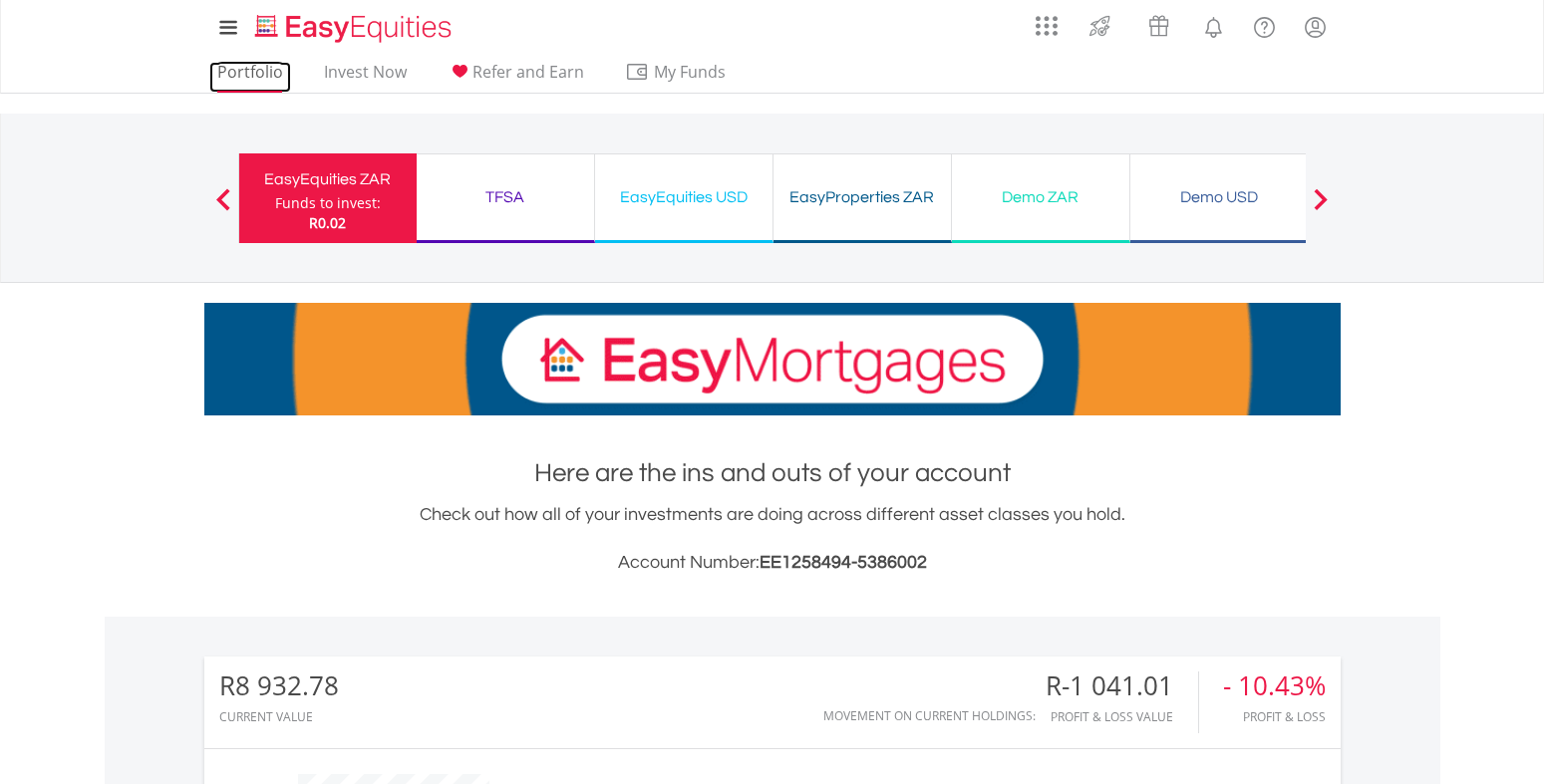 click on "Portfolio" at bounding box center (250, 77) 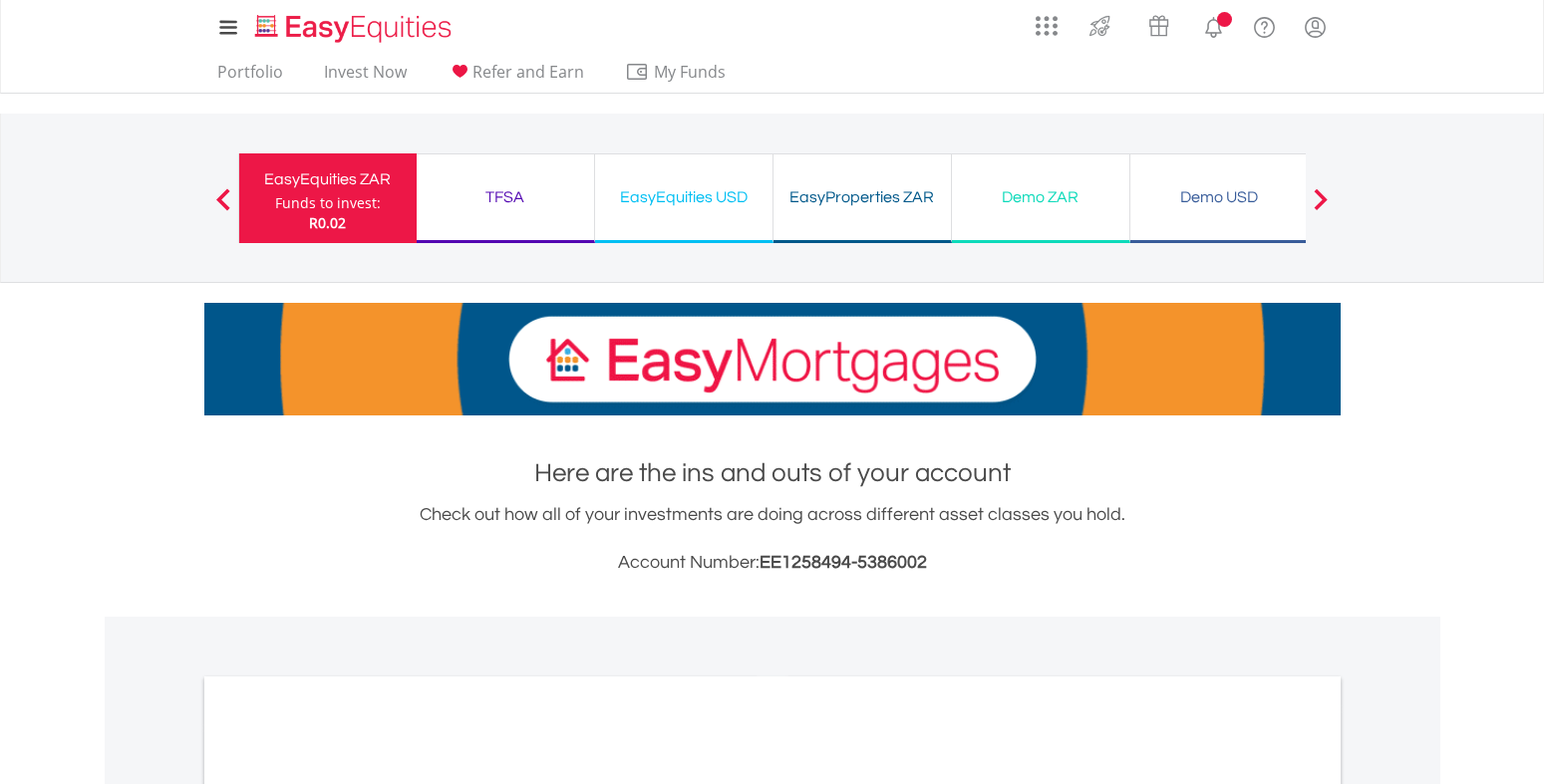 scroll, scrollTop: 0, scrollLeft: 0, axis: both 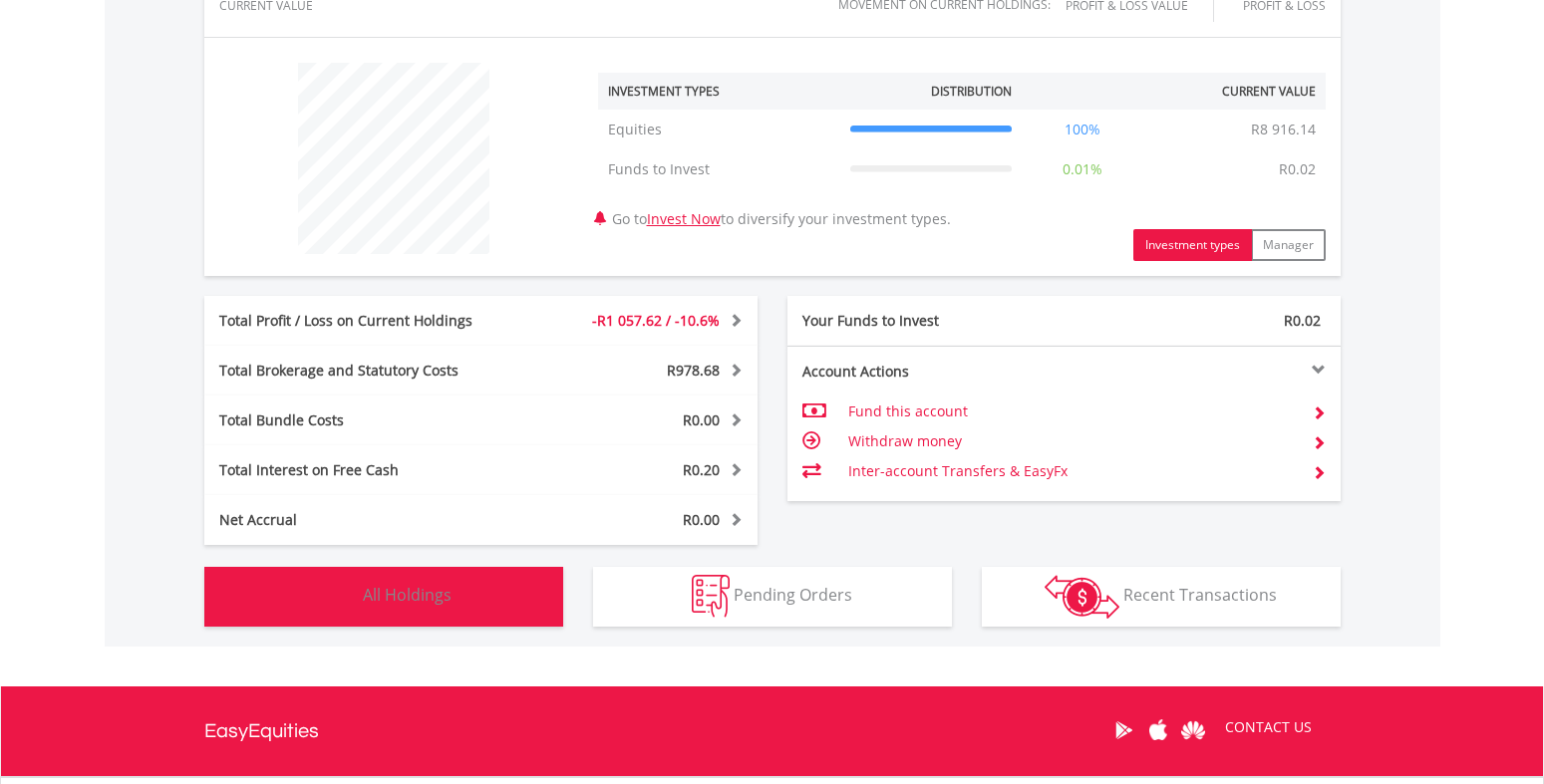 drag, startPoint x: 465, startPoint y: 583, endPoint x: 23, endPoint y: 486, distance: 452.51851 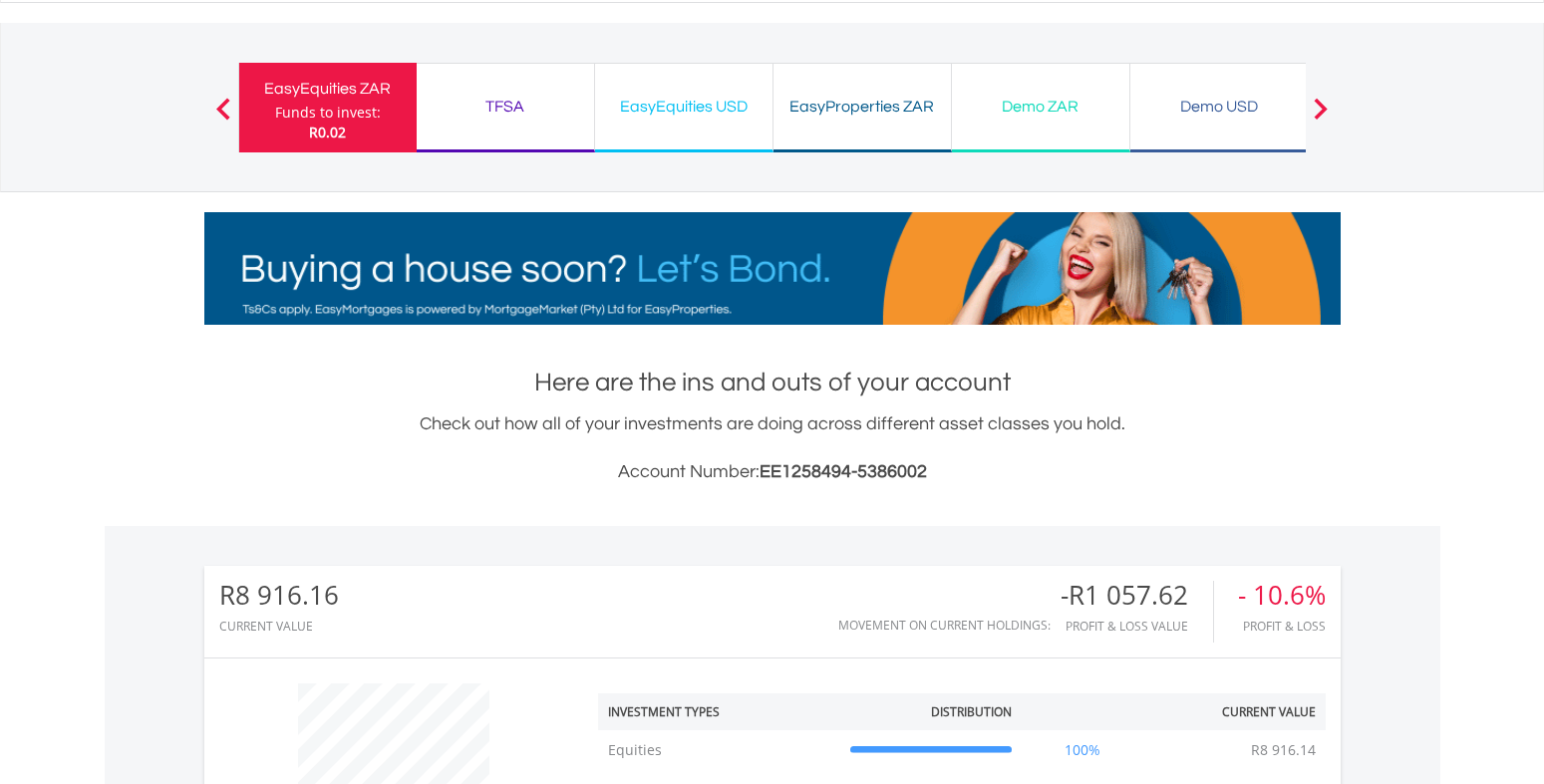 scroll, scrollTop: 0, scrollLeft: 0, axis: both 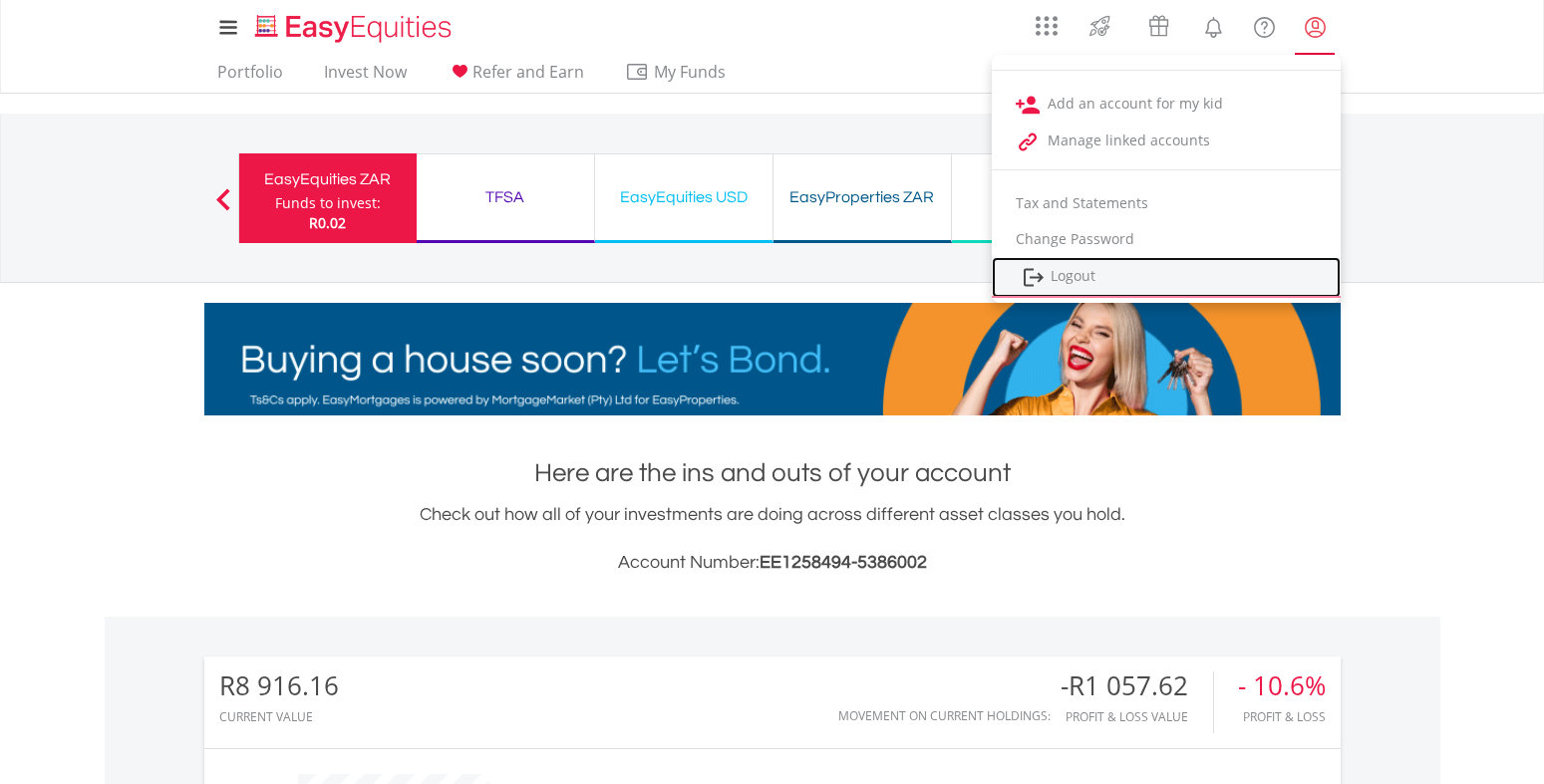 click on "Logout" at bounding box center [1166, 277] 